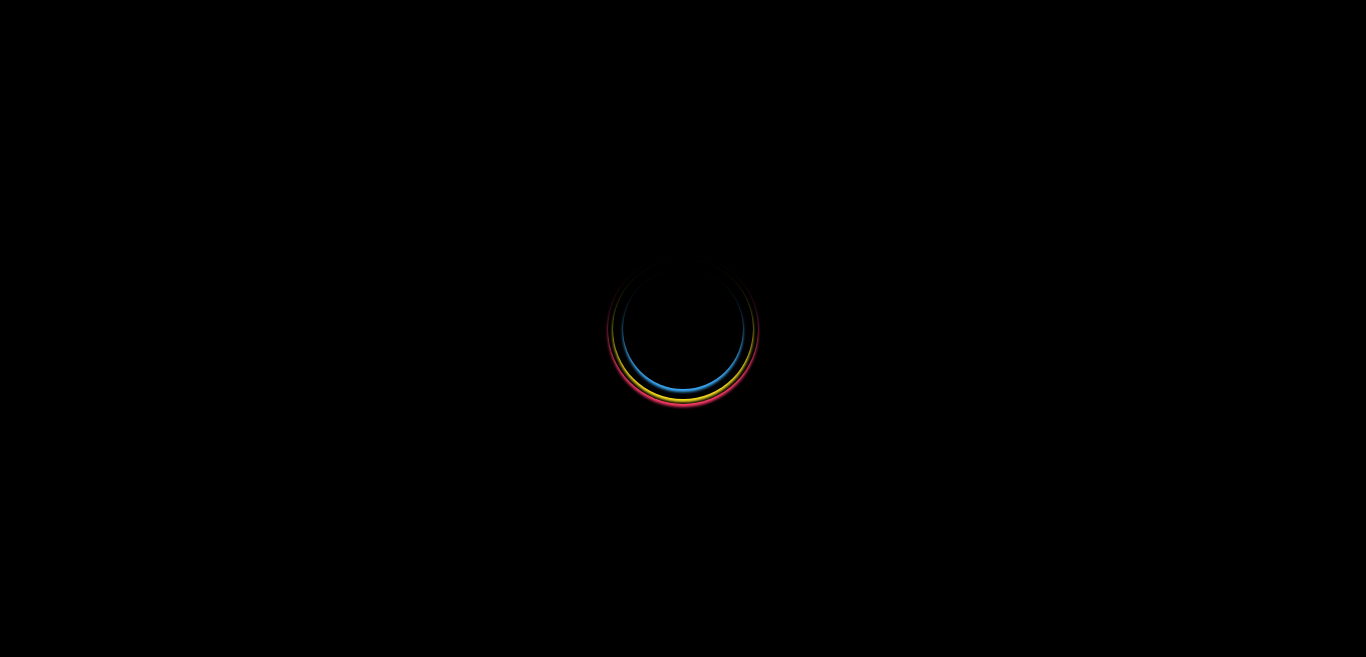 scroll, scrollTop: 0, scrollLeft: 0, axis: both 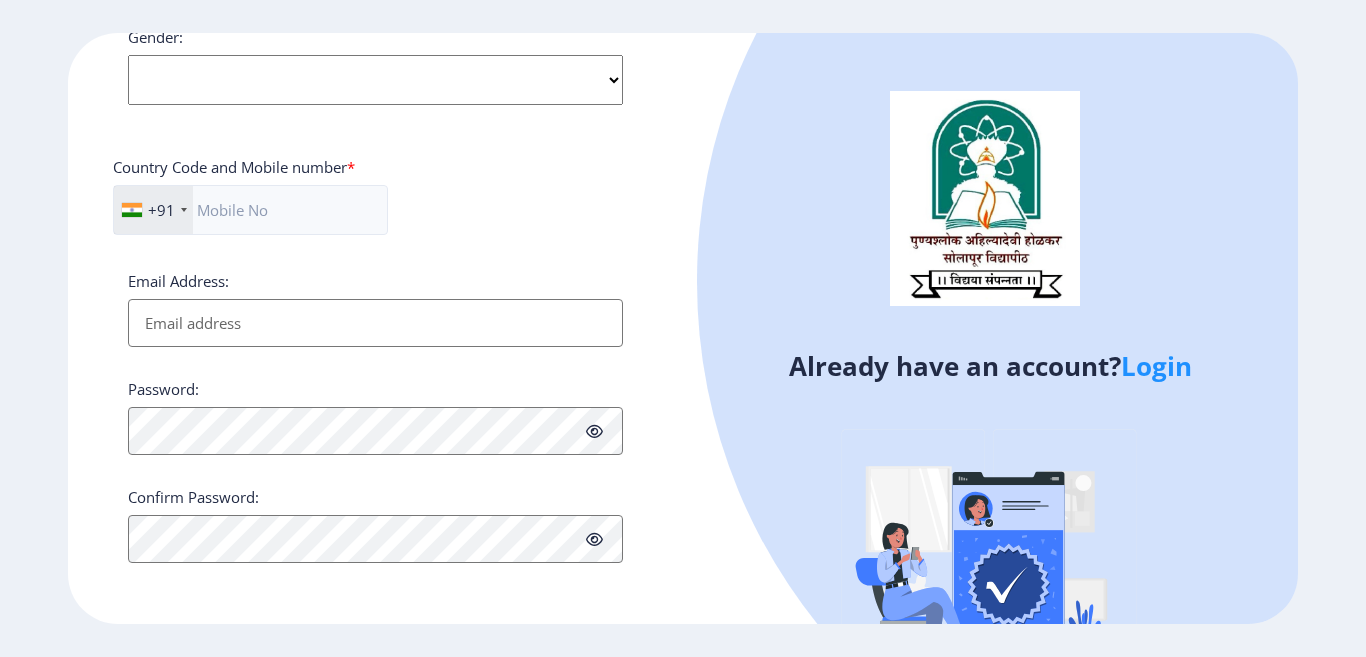 click on "Login" 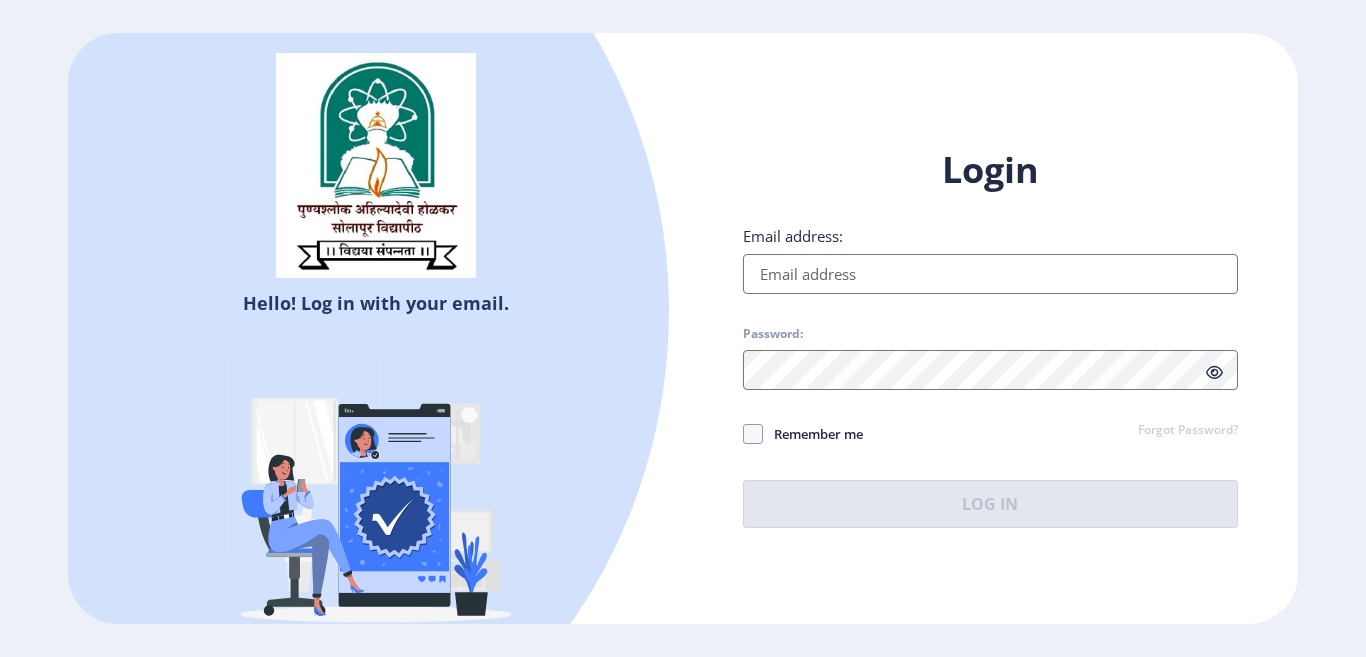 click on "Email address:" at bounding box center (990, 274) 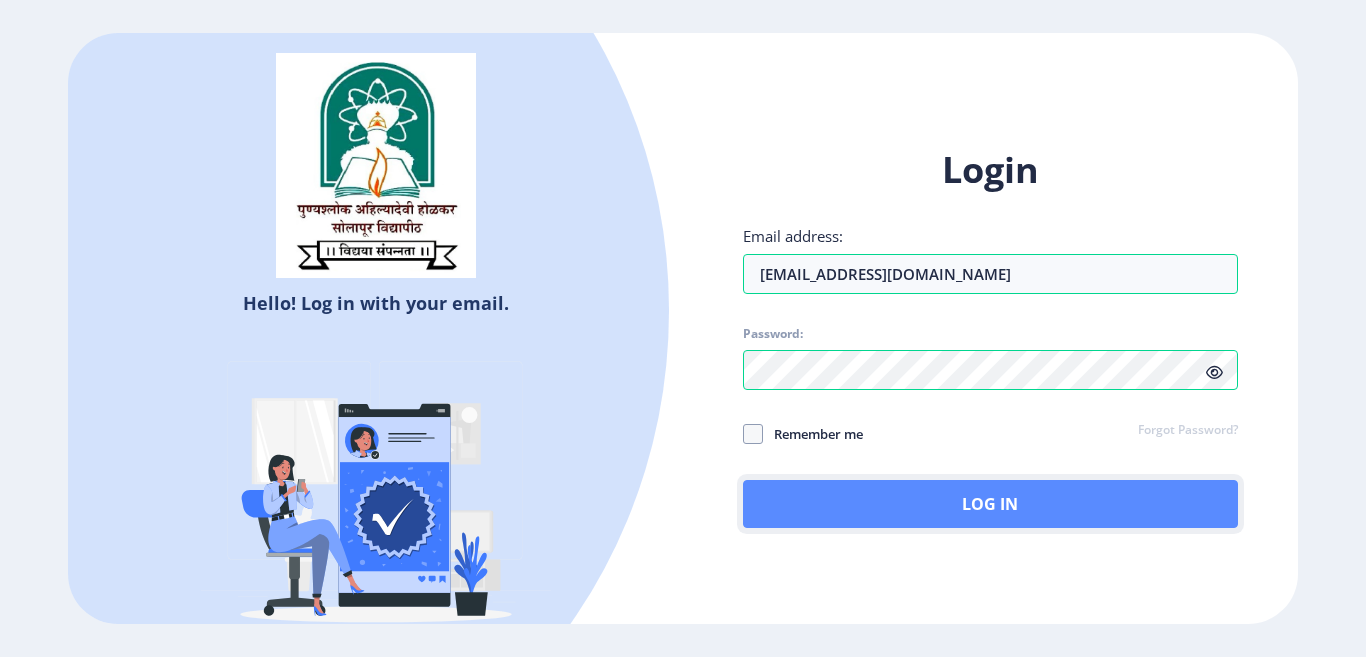 click on "Log In" 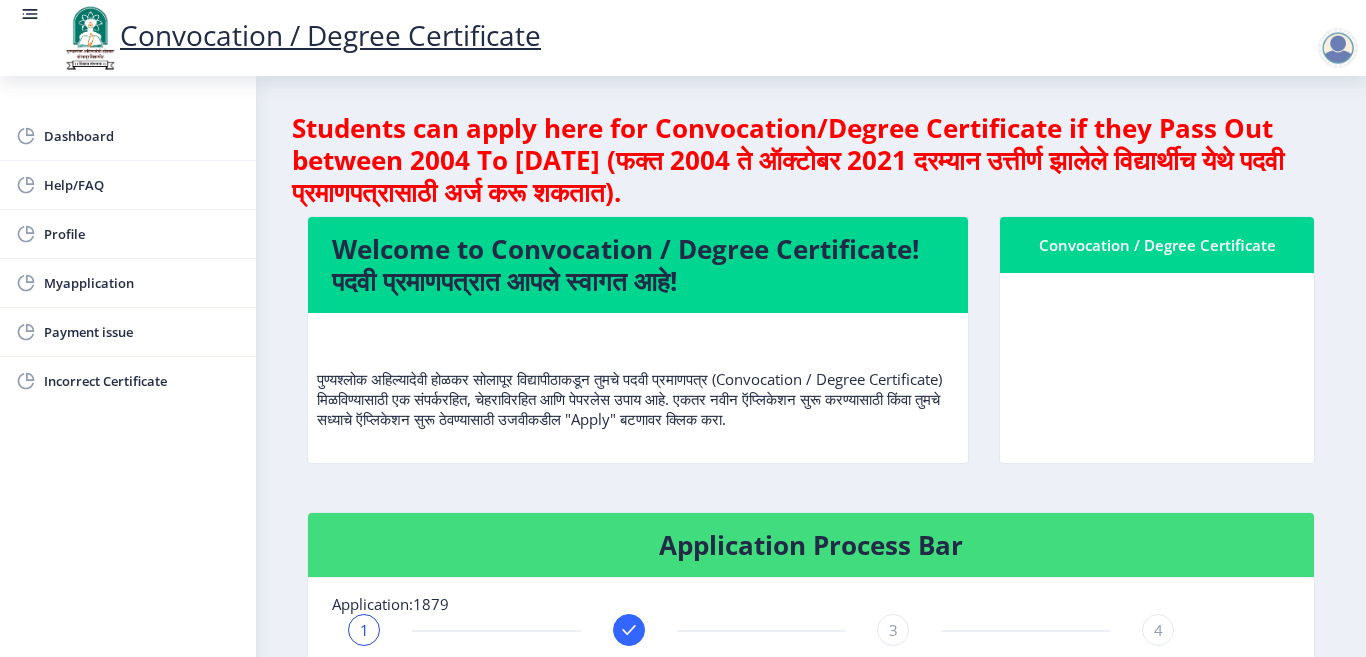 click on "पुण्यश्लोक अहिल्यादेवी होळकर सोलापूर विद्यापीठाकडून तुमचे पदवी प्रमाणपत्र (Convocation / Degree Certificate) मिळविण्यासाठी एक संपर्करहित, चेहराविरहित आणि पेपरलेस उपाय आहे. एकतर नवीन ऍप्लिकेशन सुरू करण्यासाठी किंवा तुमचे सध्याचे ऍप्लिकेशन सुरू ठेवण्यासाठी उजवीकडील "Apply" बटणावर क्लिक करा." 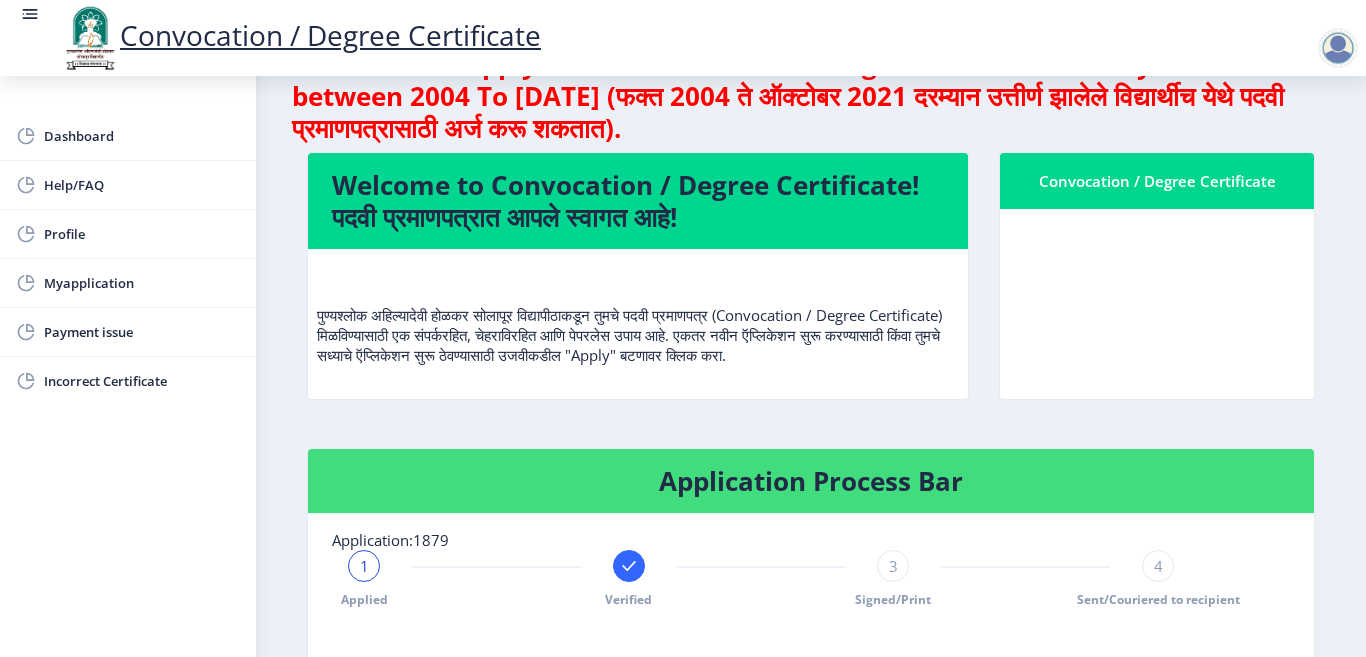 scroll, scrollTop: 100, scrollLeft: 0, axis: vertical 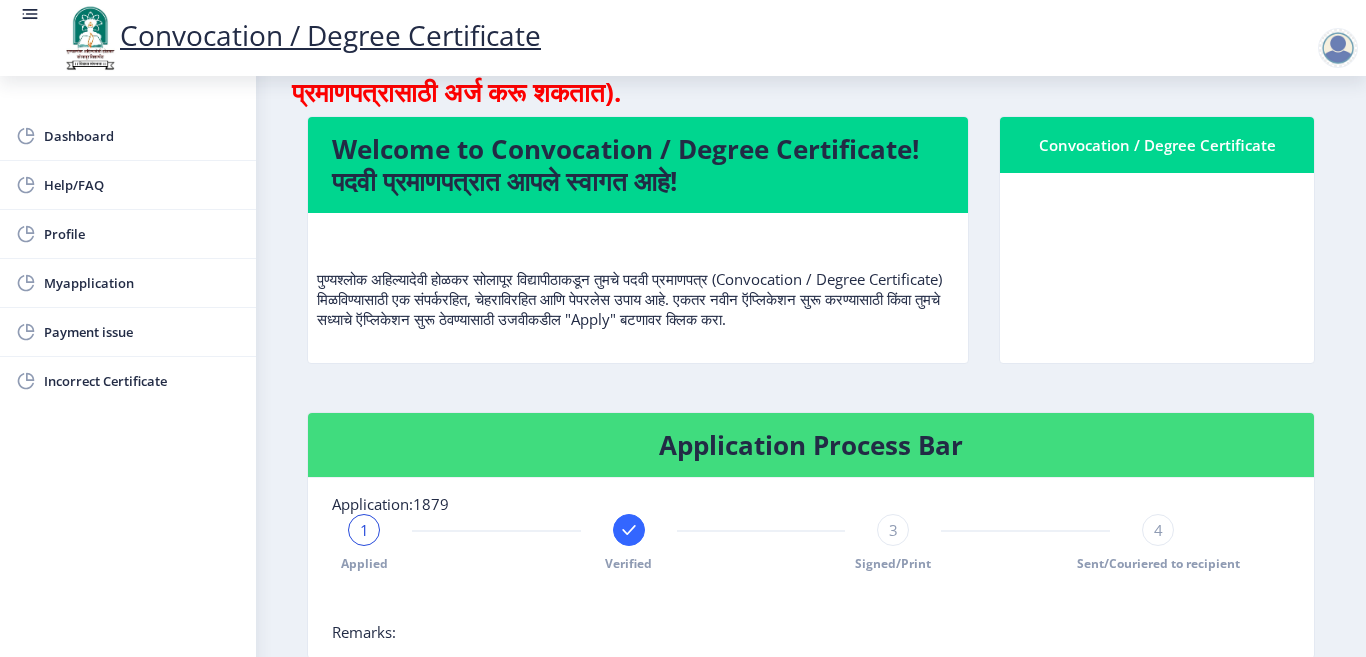 click on "Application Process Bar" 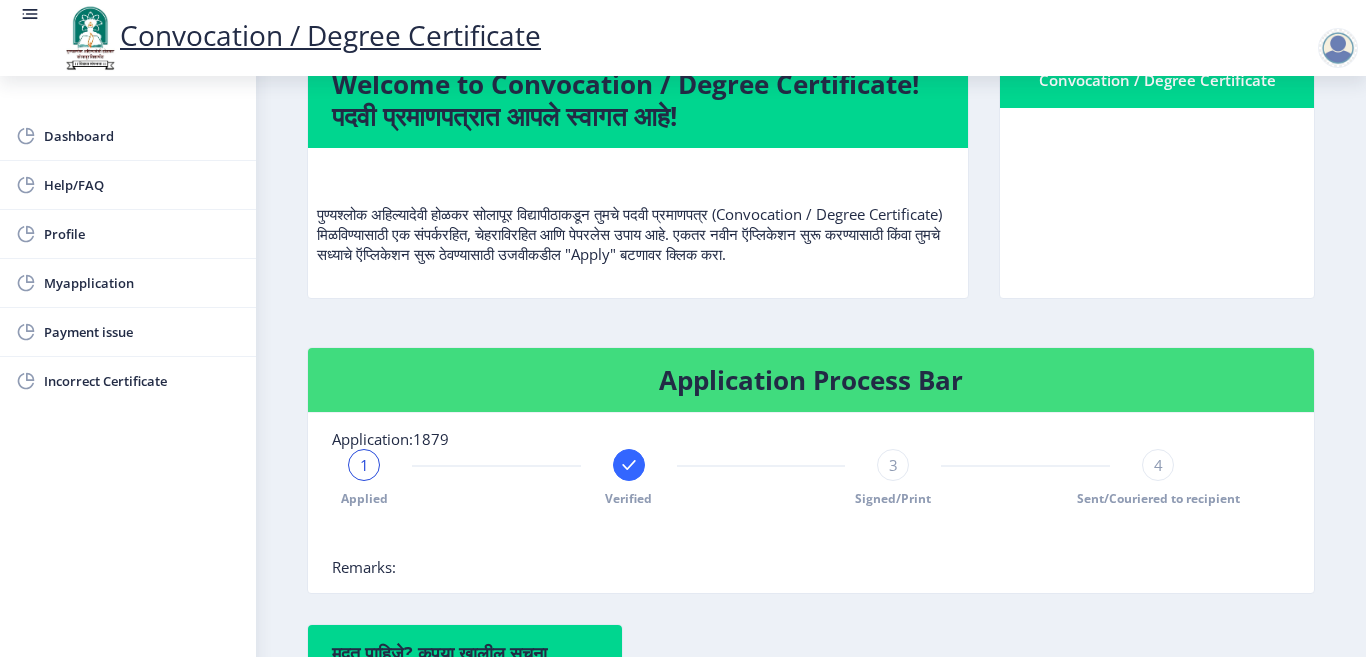 scroll, scrollTop: 200, scrollLeft: 0, axis: vertical 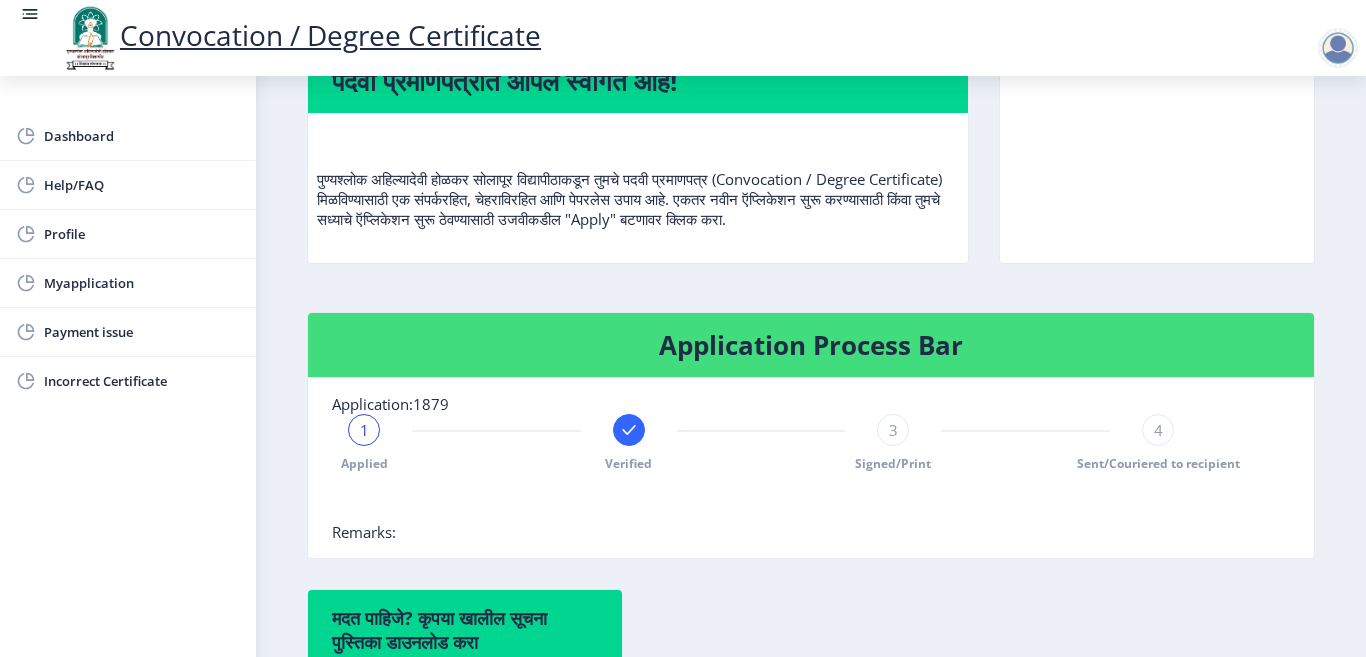 click on "1" 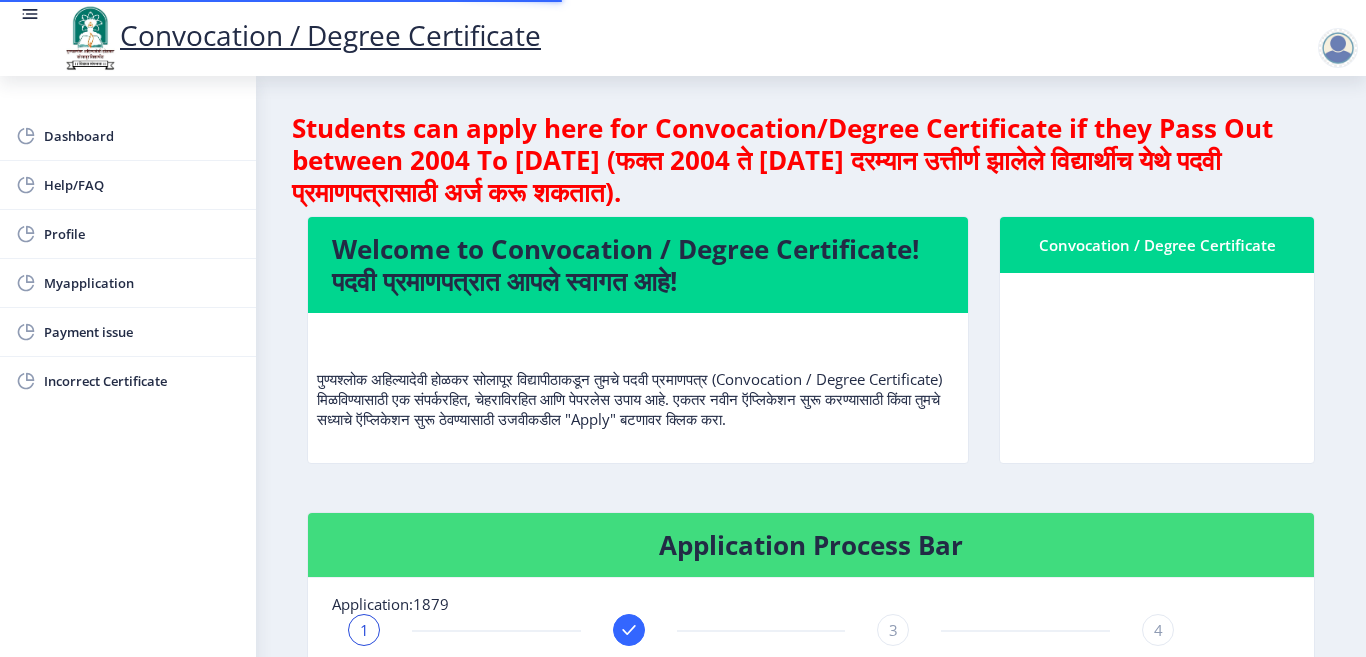 scroll, scrollTop: 0, scrollLeft: 0, axis: both 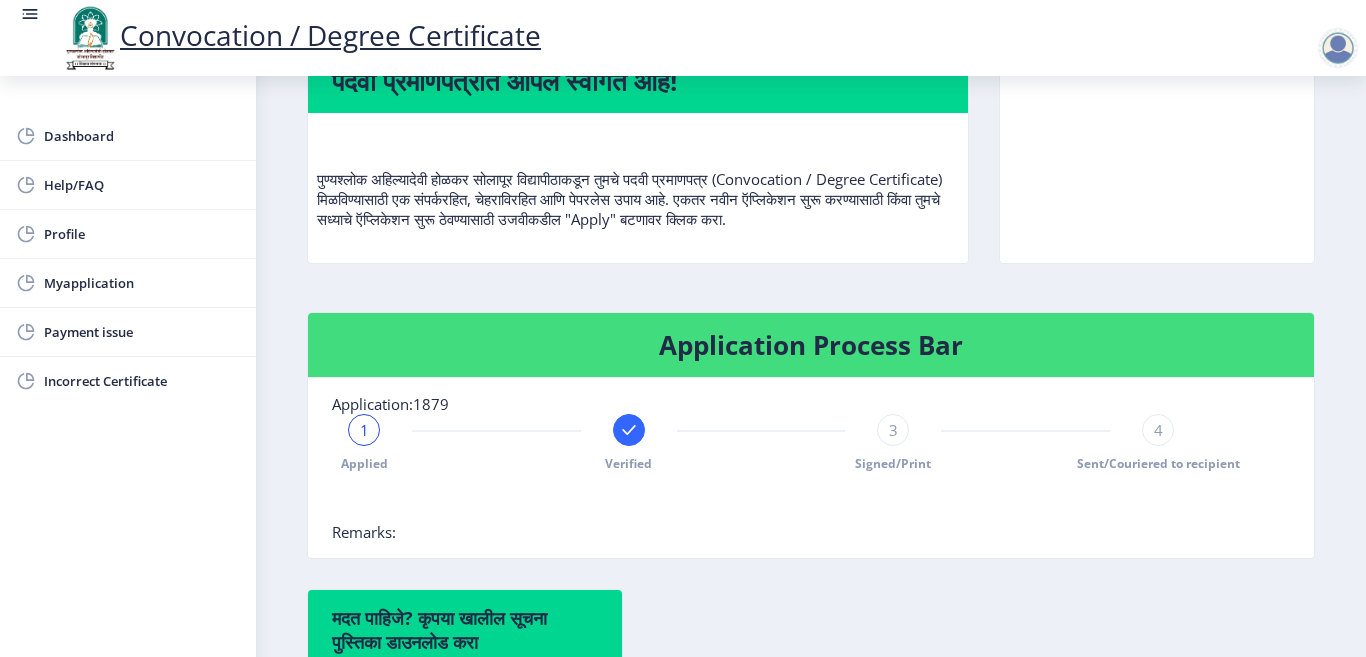 click on "3" 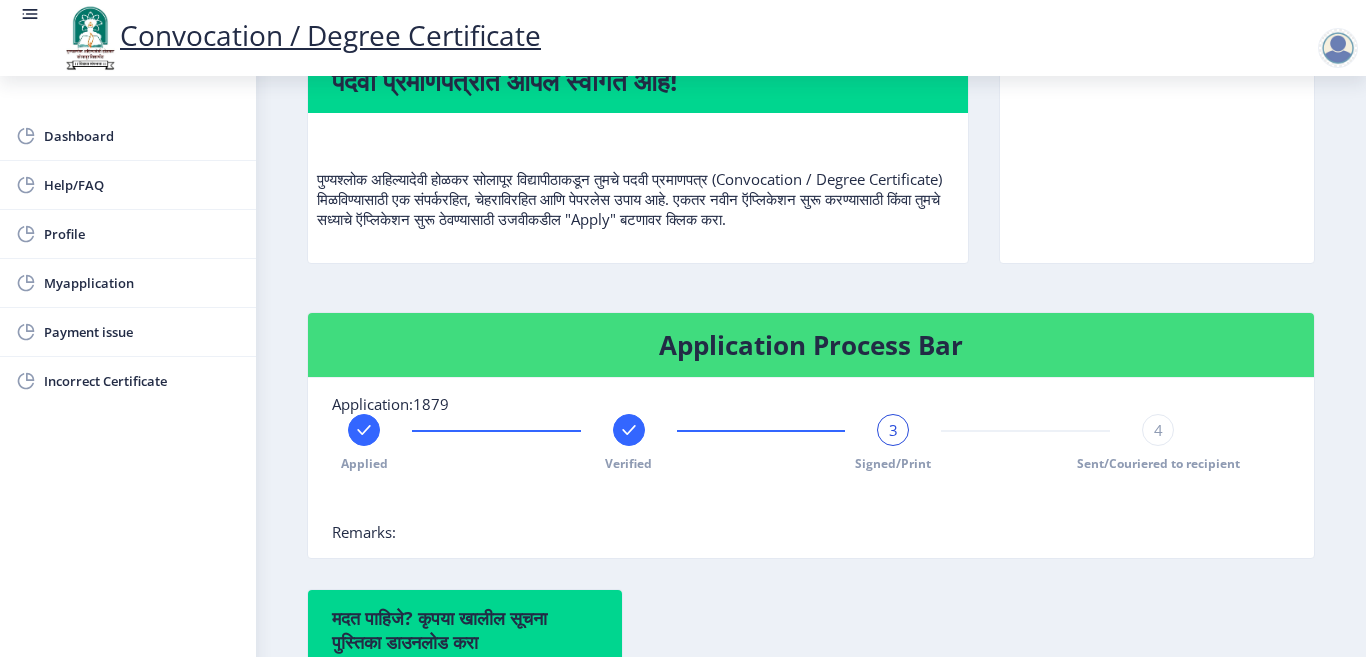 click on "3" 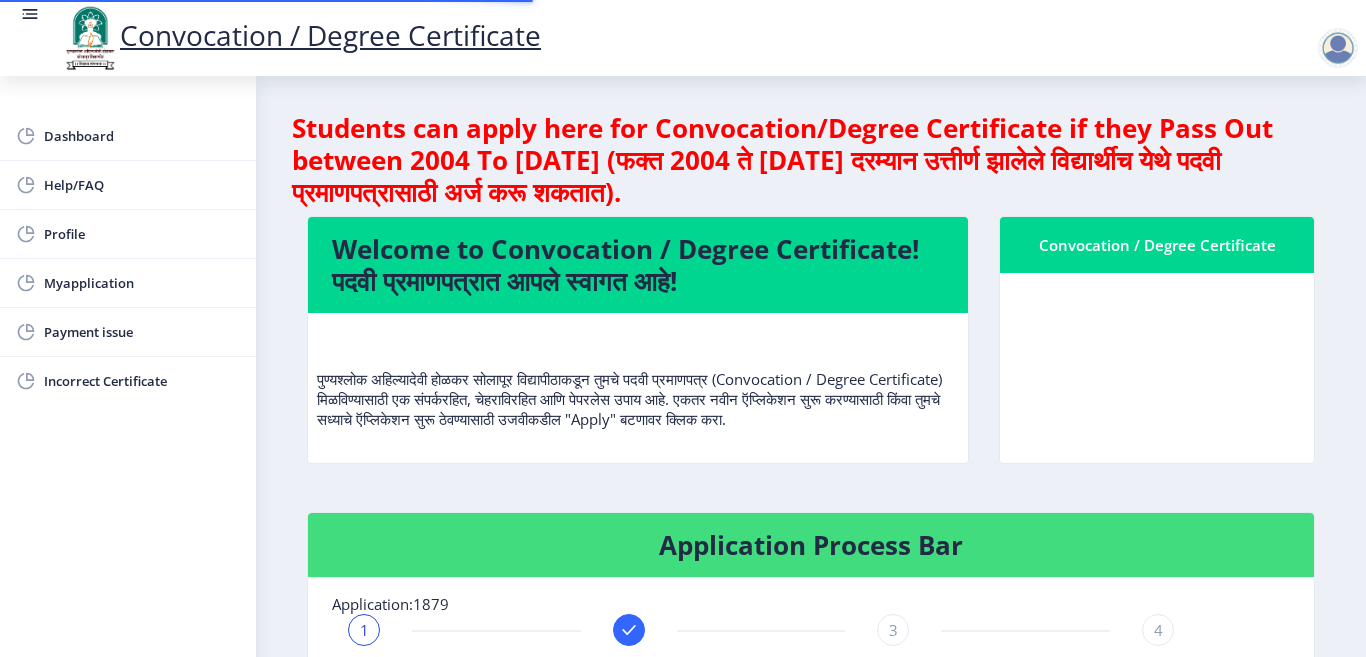 scroll, scrollTop: 0, scrollLeft: 0, axis: both 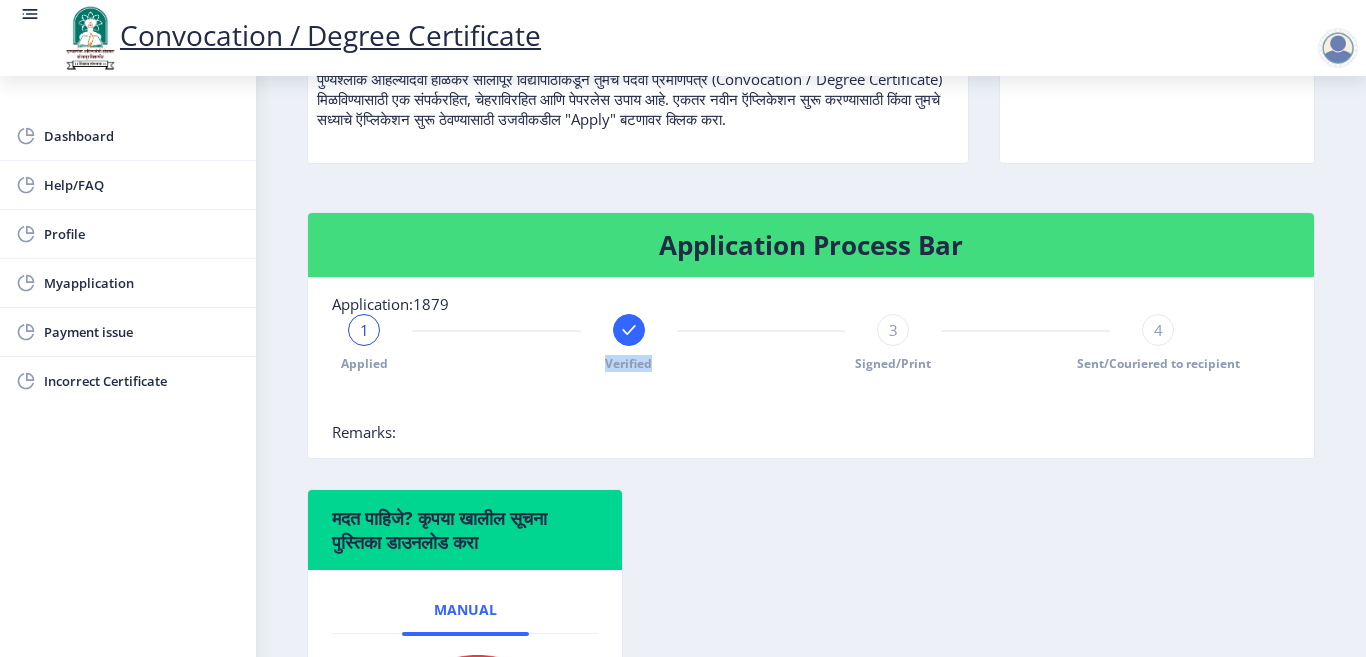 drag, startPoint x: 659, startPoint y: 386, endPoint x: 566, endPoint y: 379, distance: 93.26307 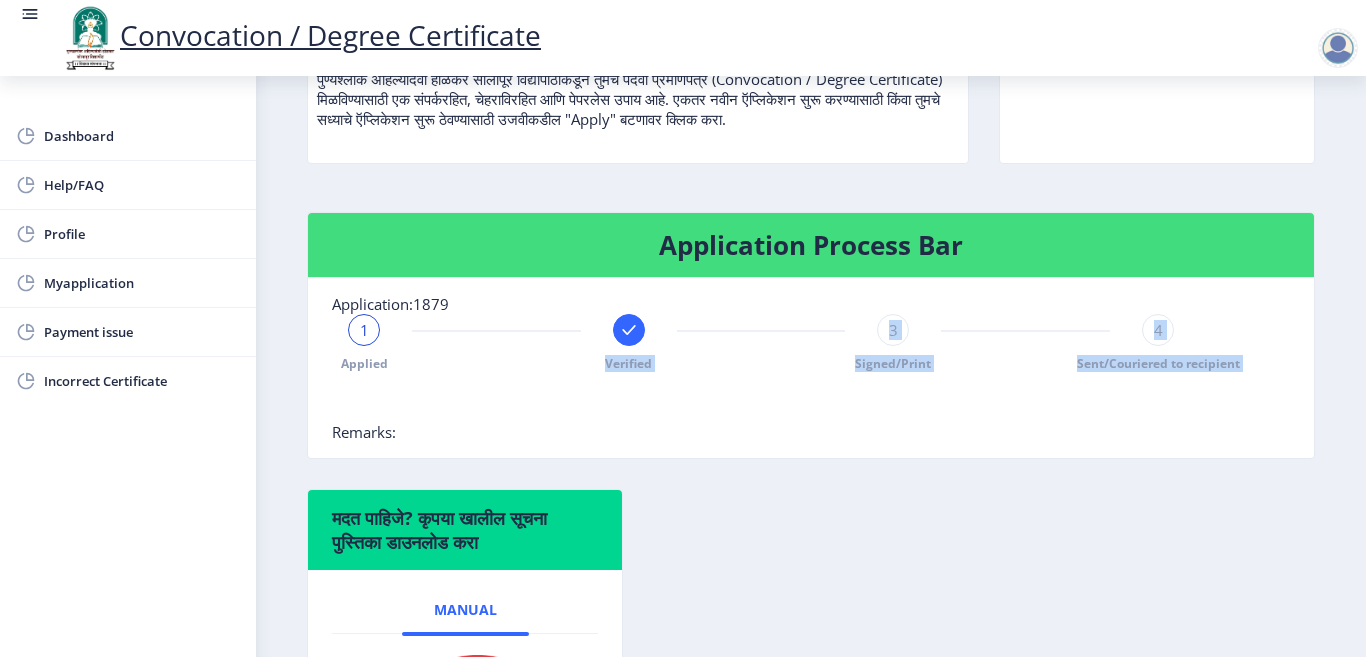 drag, startPoint x: 387, startPoint y: 378, endPoint x: 263, endPoint y: 361, distance: 125.1599 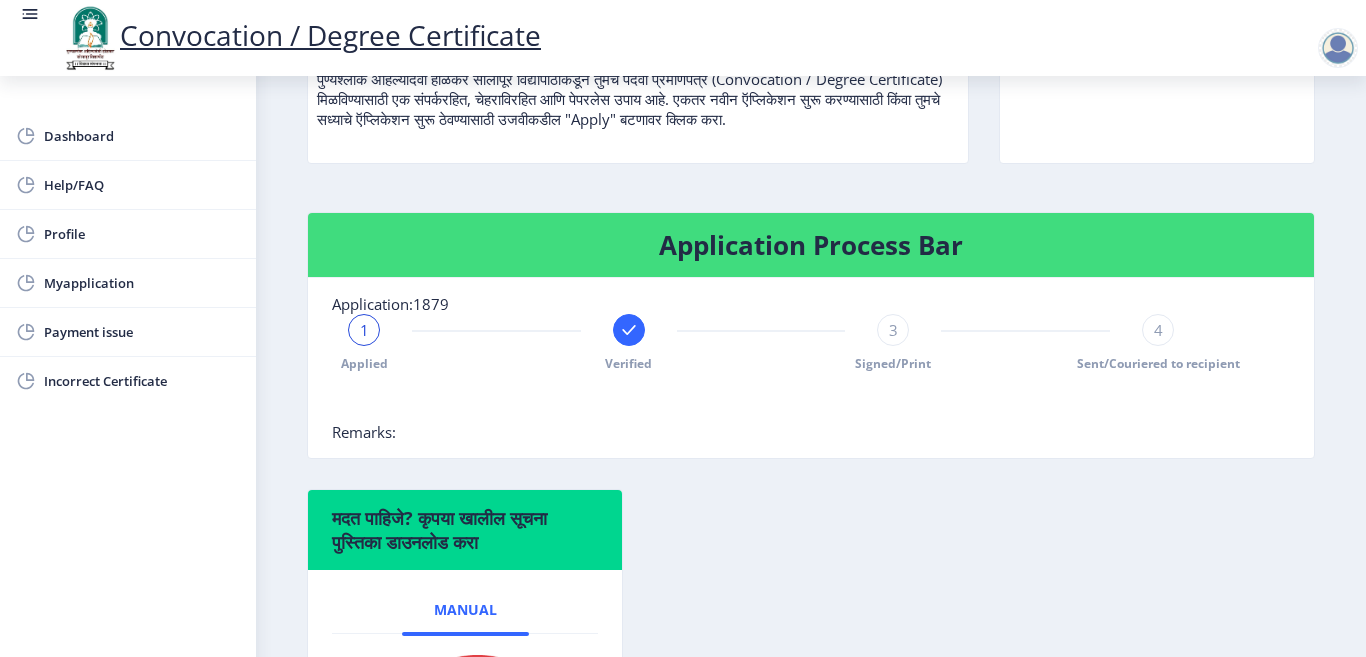 click on "Application Process Bar" 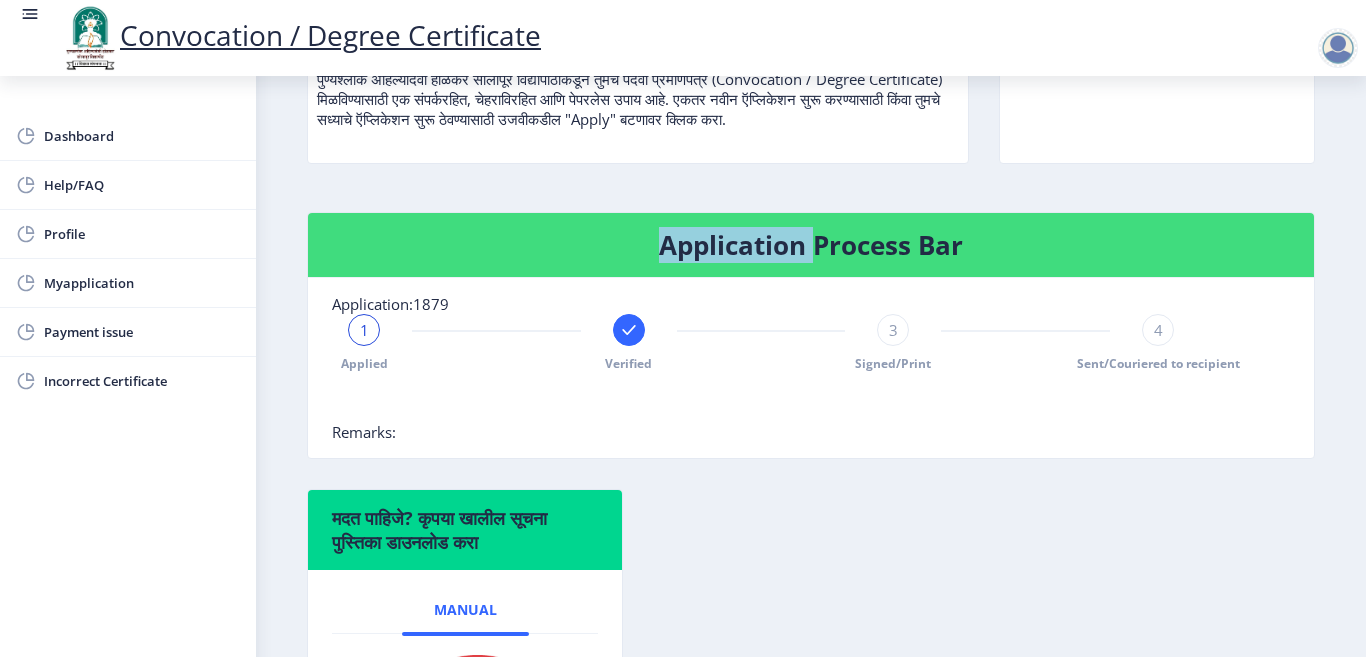 click on "Application Process Bar" 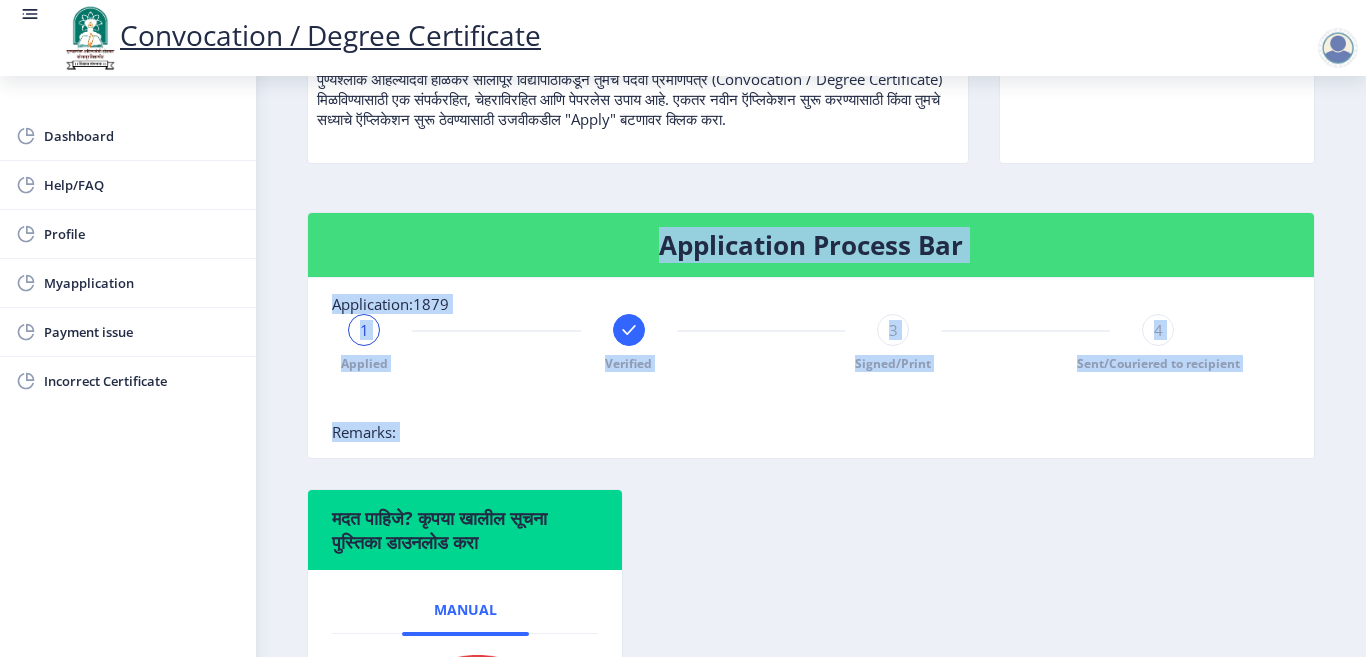 drag, startPoint x: 403, startPoint y: 244, endPoint x: 524, endPoint y: 453, distance: 241.49948 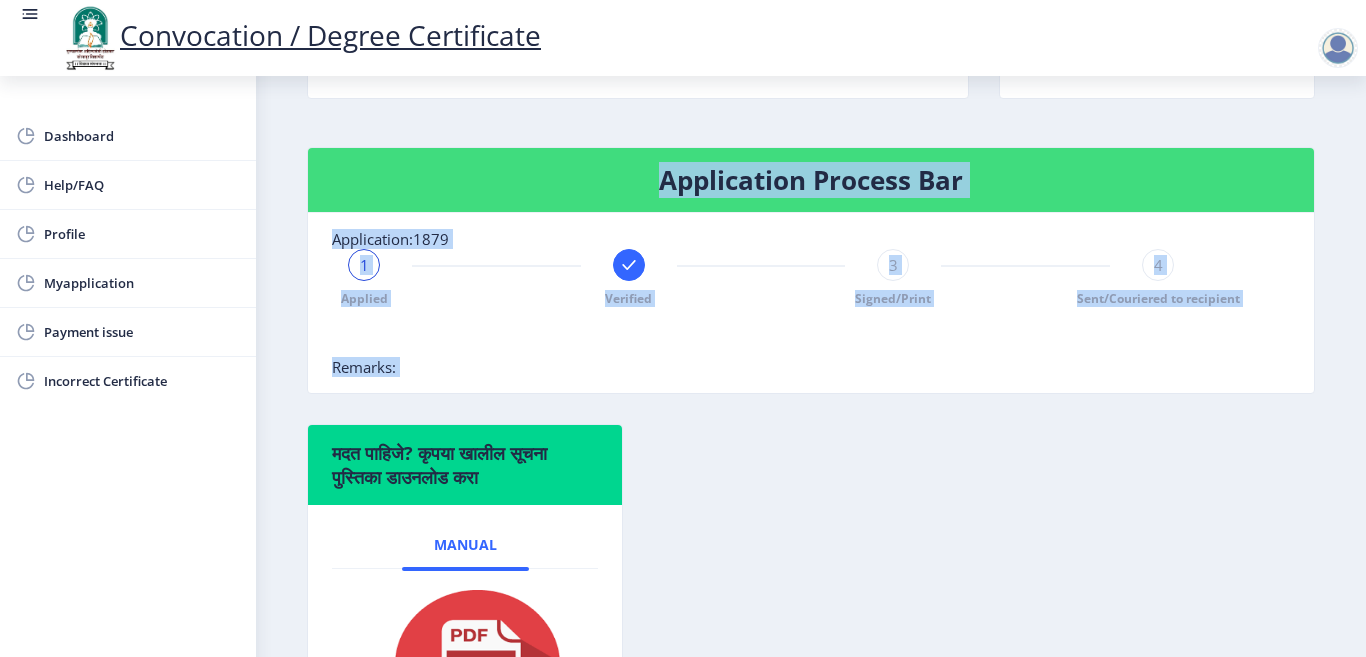 scroll, scrollTop: 400, scrollLeft: 0, axis: vertical 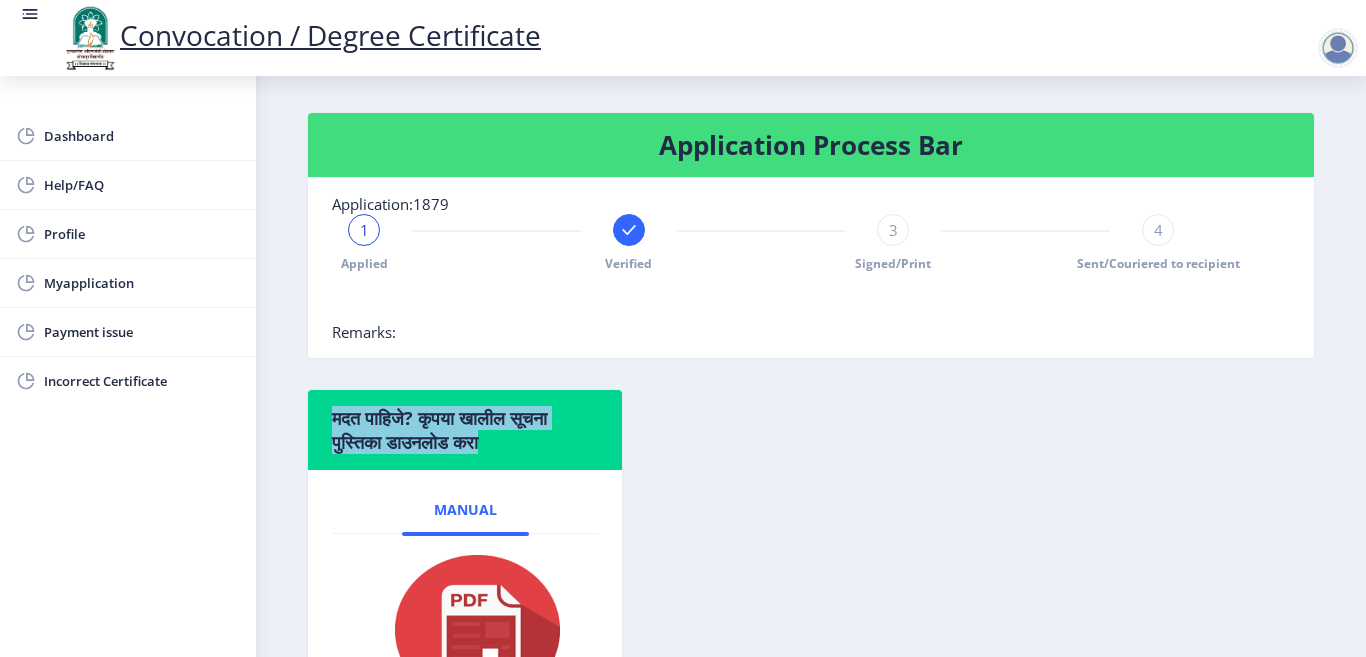 drag, startPoint x: 496, startPoint y: 463, endPoint x: 295, endPoint y: 413, distance: 207.12556 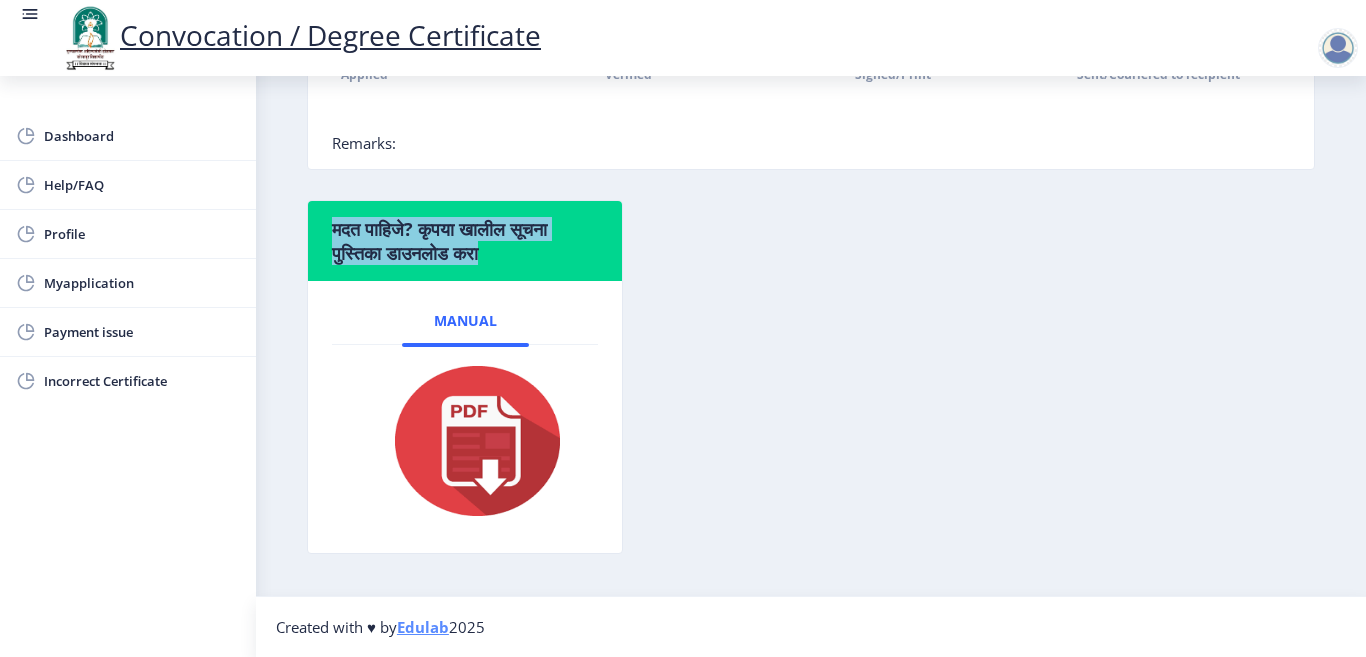 scroll, scrollTop: 609, scrollLeft: 0, axis: vertical 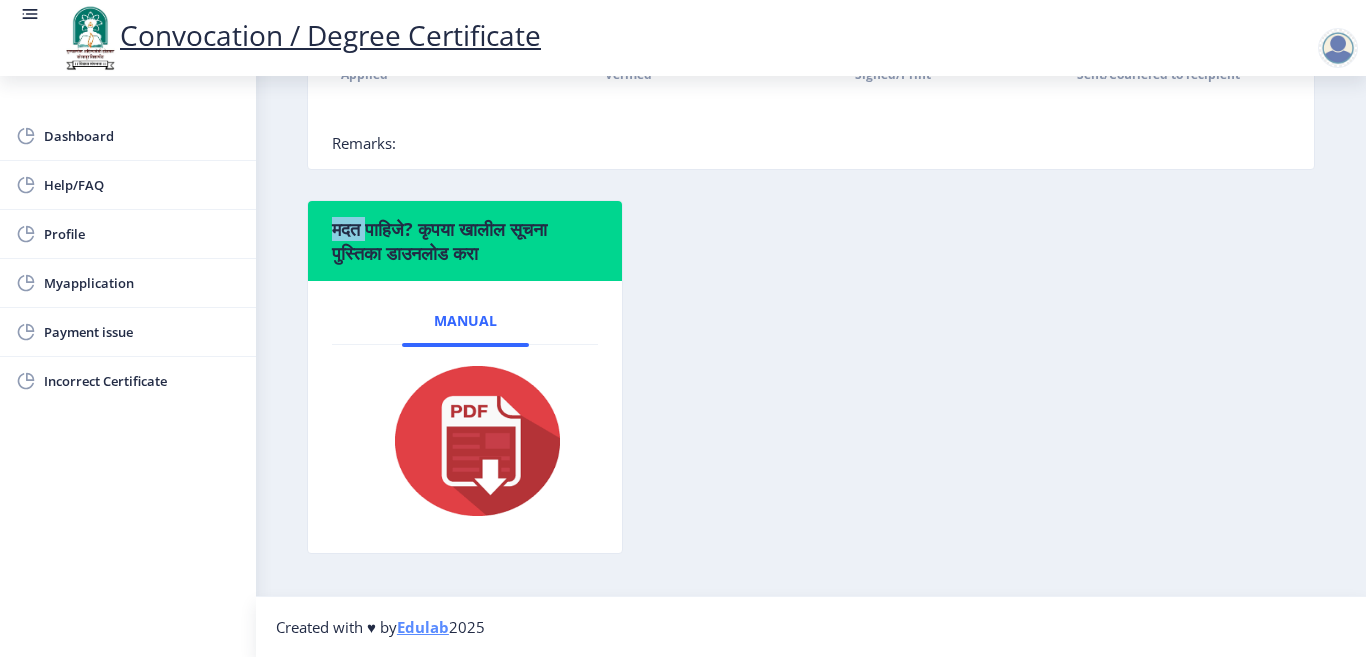 click on "मदत पाहिजे? कृपया खालील सूचना पुस्तिका डाउनलोड करा" 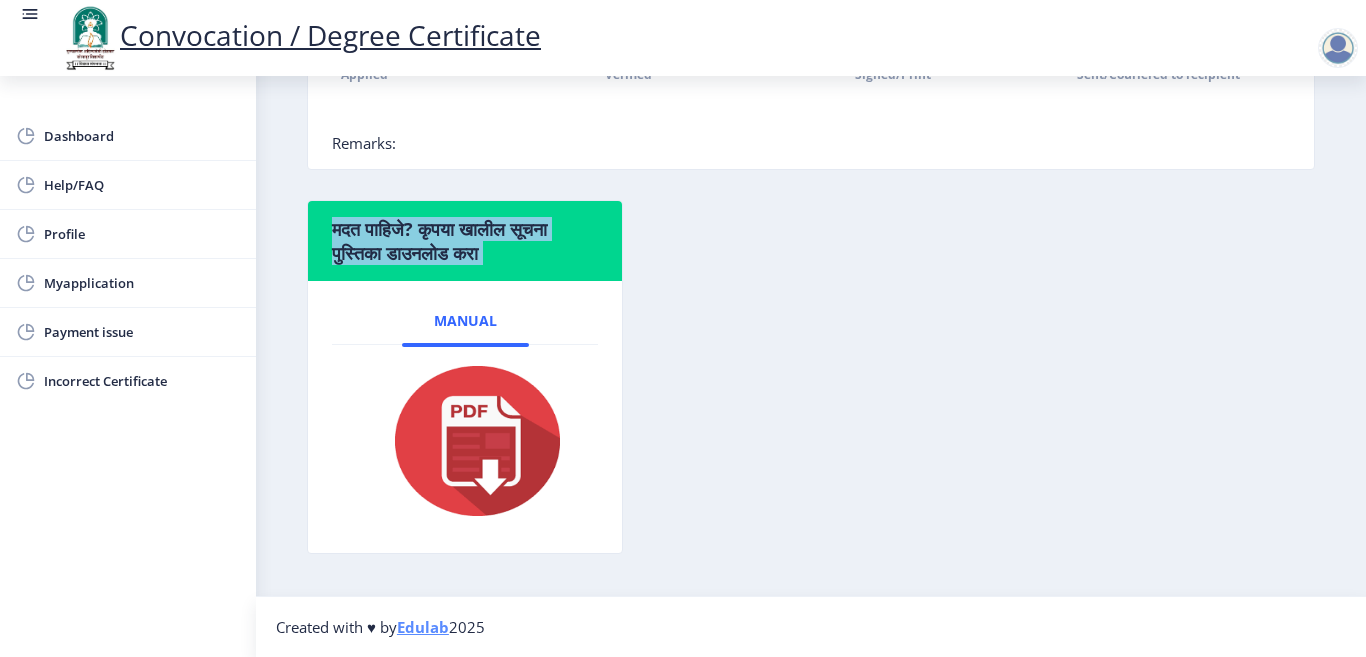 click on "मदत पाहिजे? कृपया खालील सूचना पुस्तिका डाउनलोड करा" 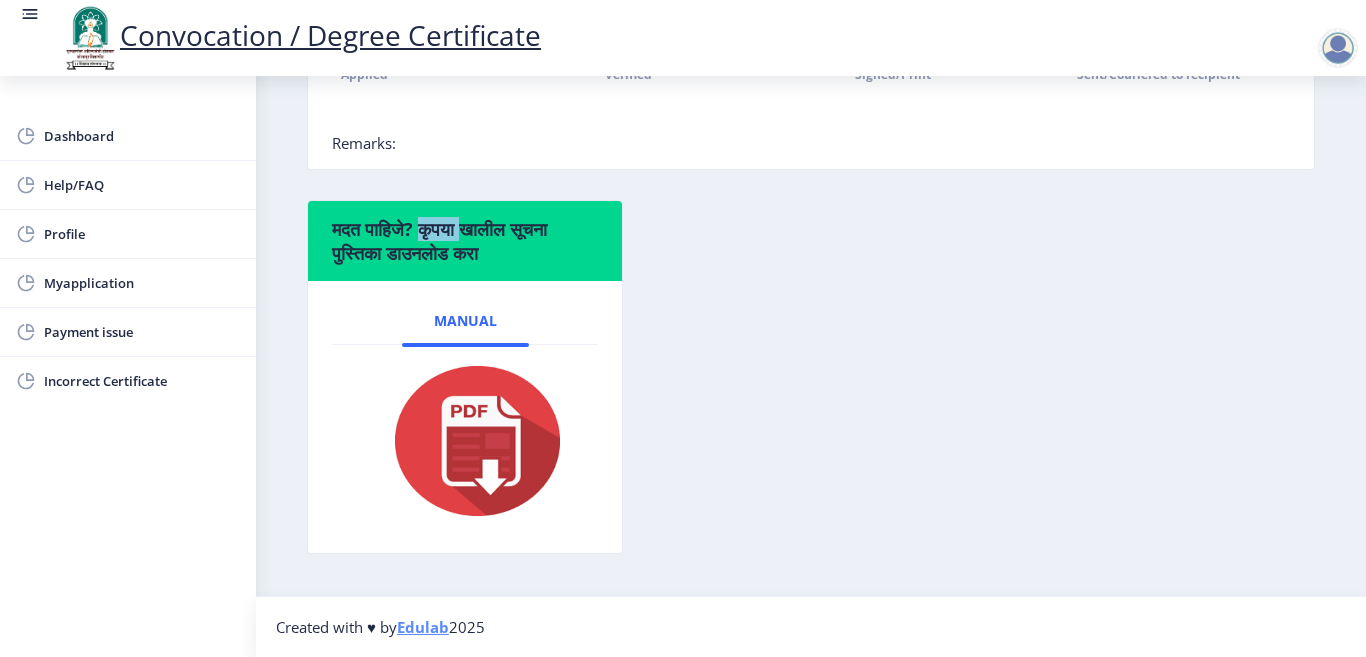 click on "मदत पाहिजे? कृपया खालील सूचना पुस्तिका डाउनलोड करा" 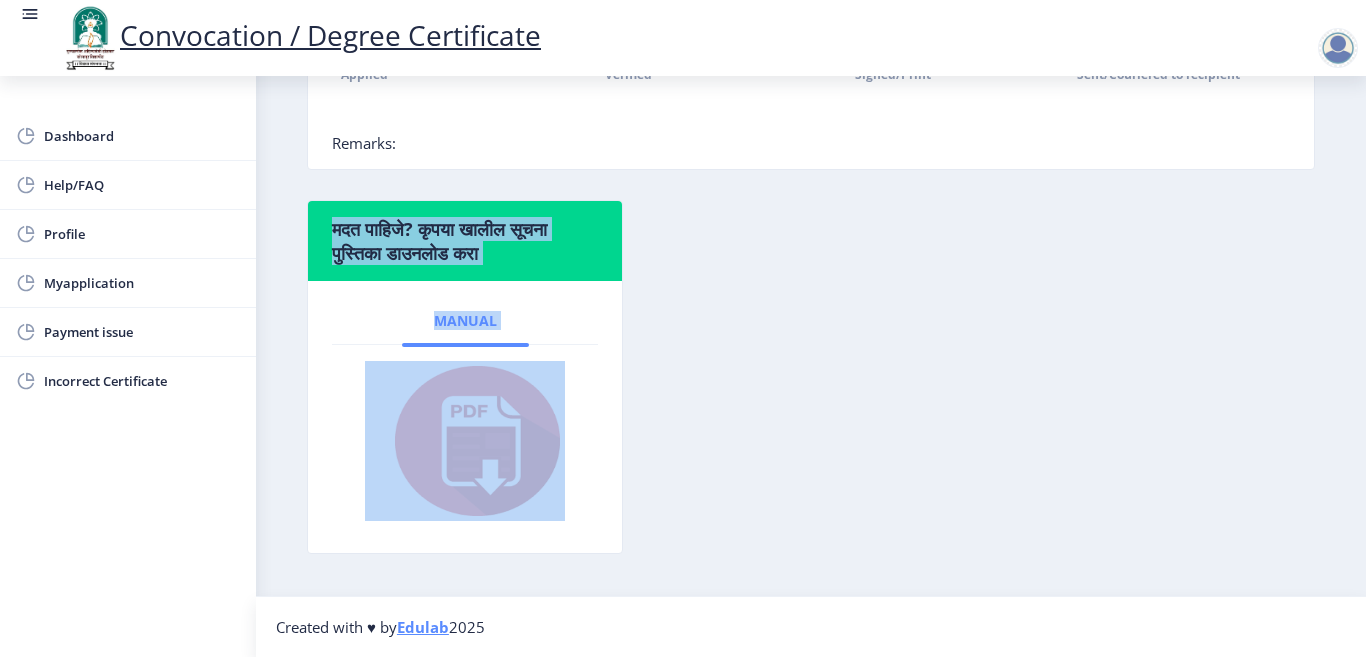 drag, startPoint x: 458, startPoint y: 237, endPoint x: 525, endPoint y: 322, distance: 108.23123 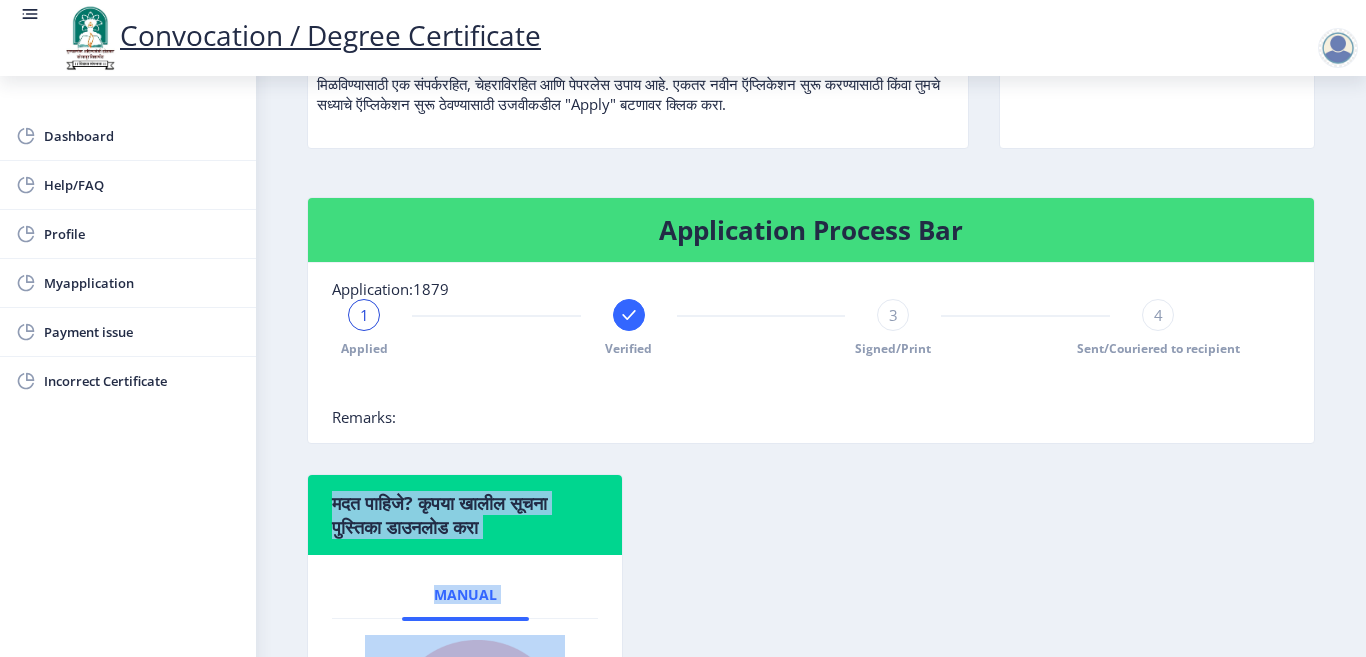 scroll, scrollTop: 309, scrollLeft: 0, axis: vertical 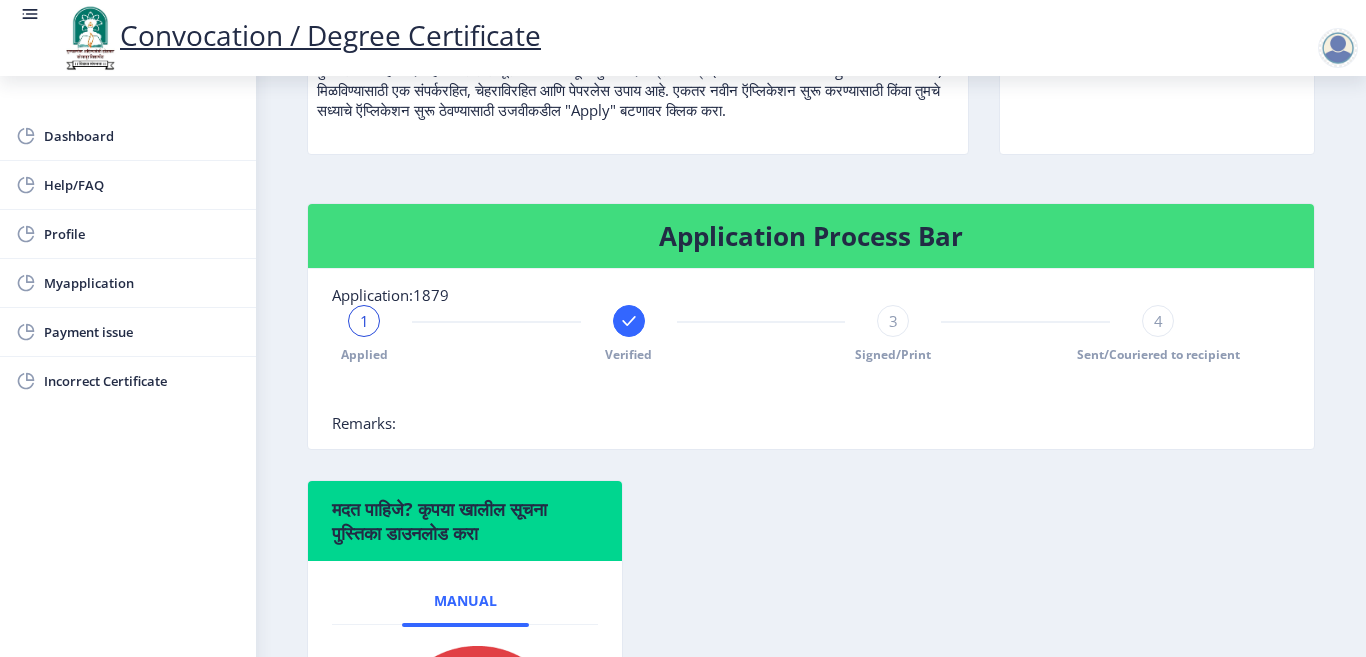 click on "Application:1879" 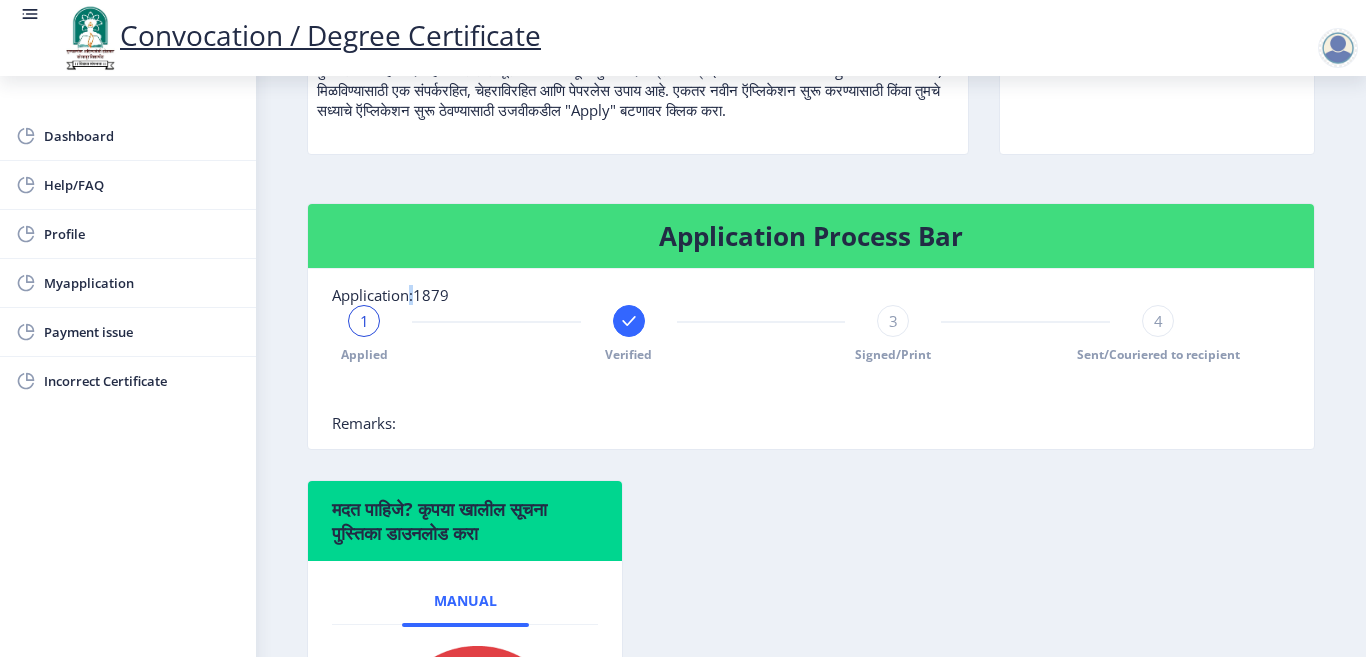 click on "Application:1879" 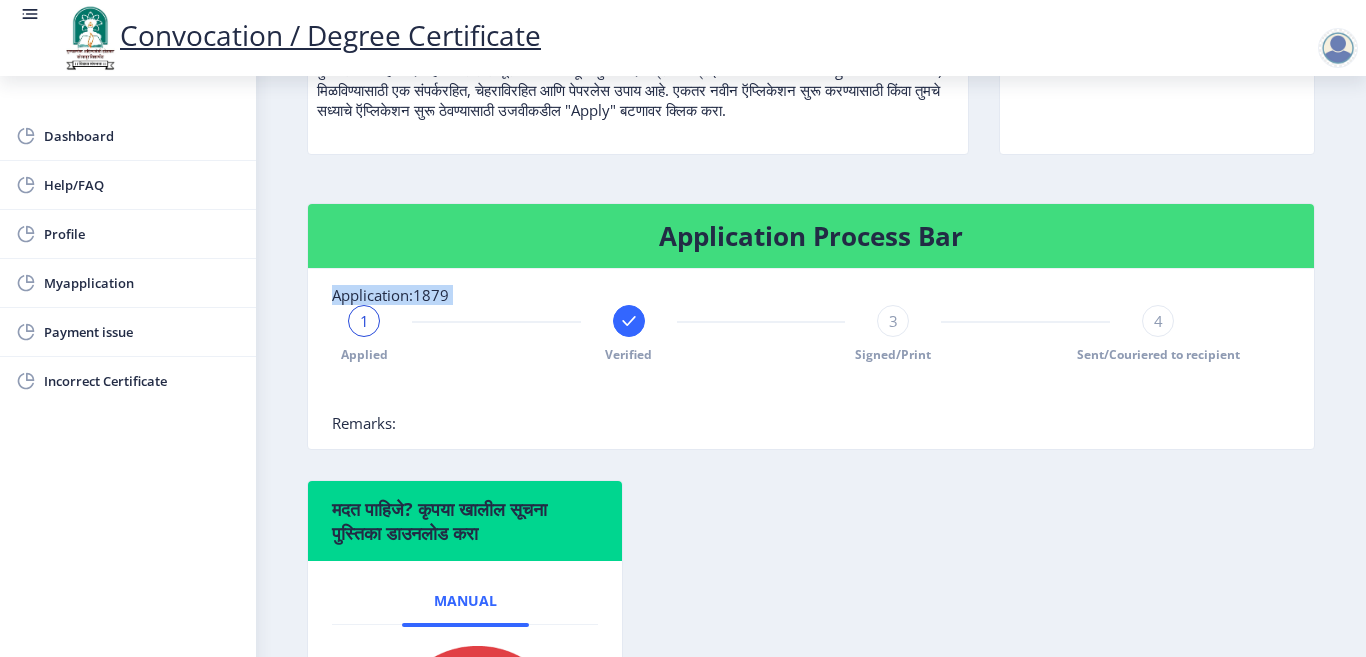 click on "Application:1879" 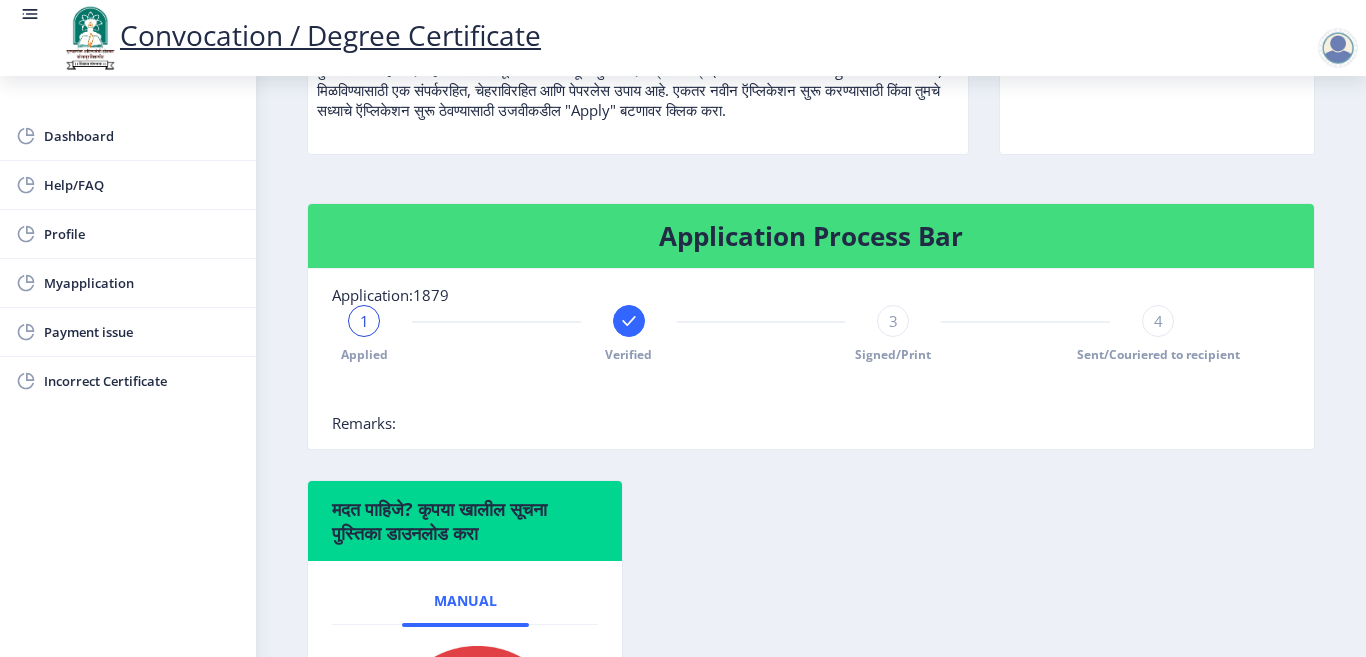 click on "Application Process Bar" 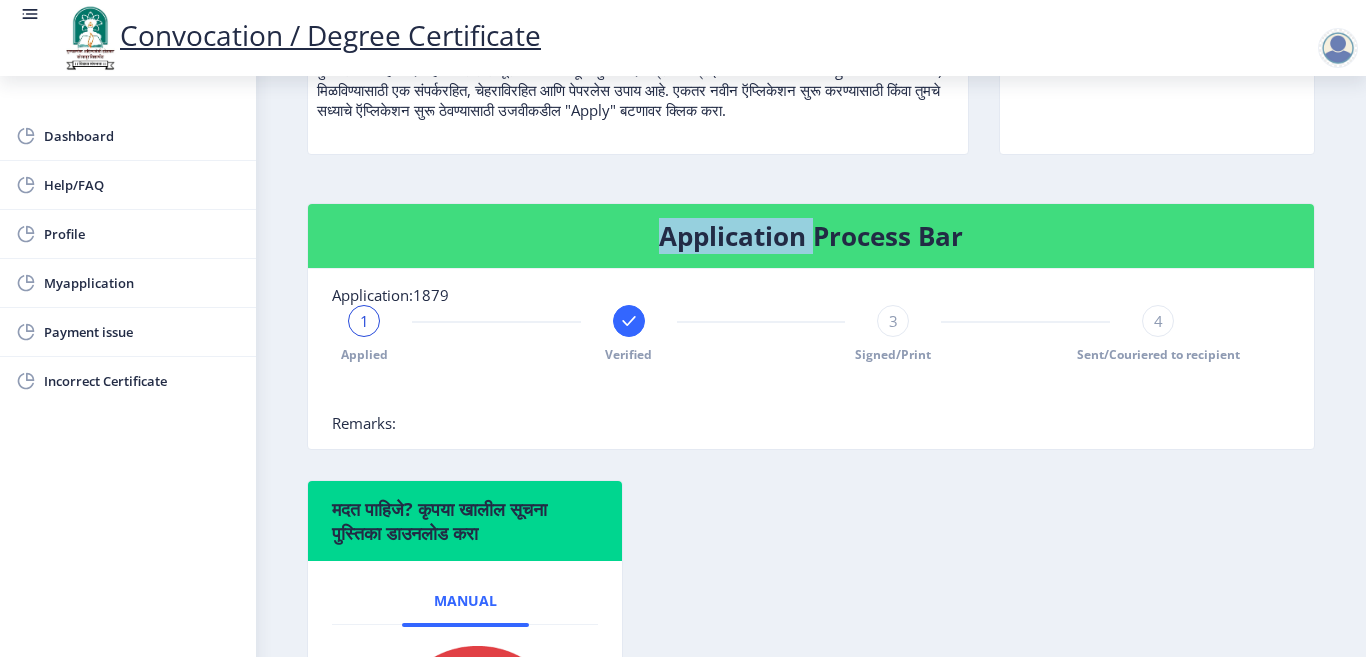 click on "Application Process Bar" 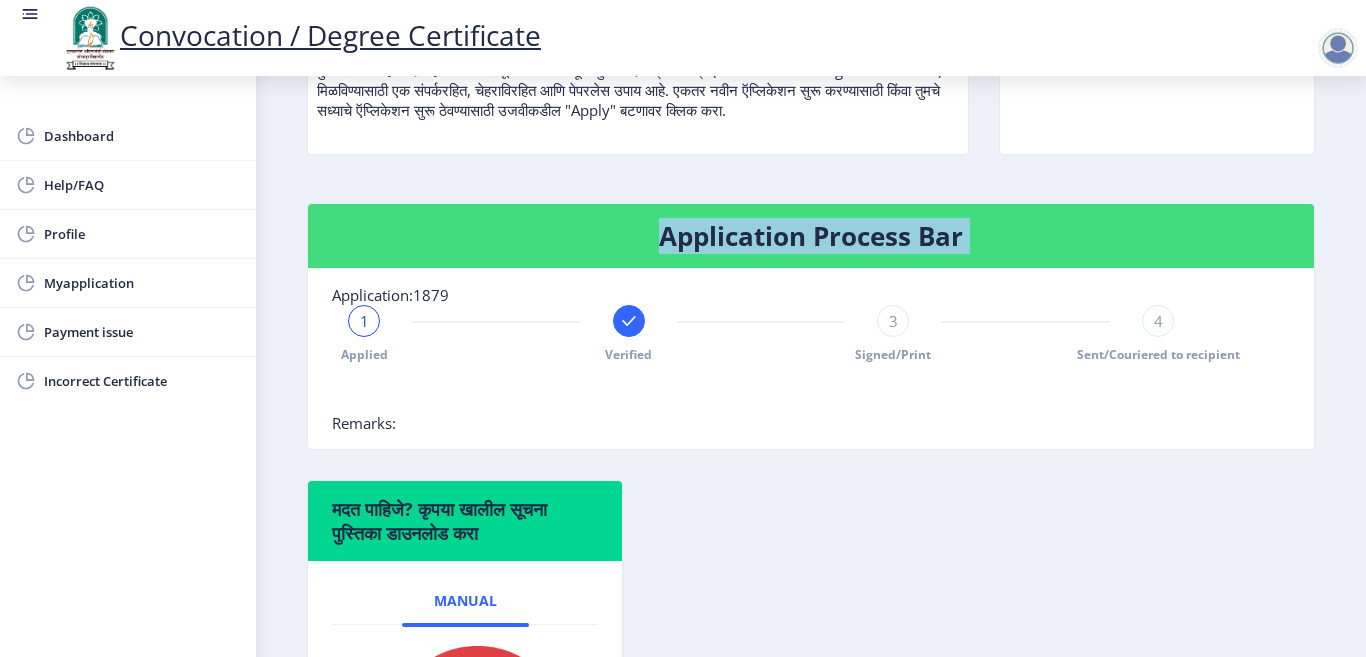 click on "Application Process Bar" 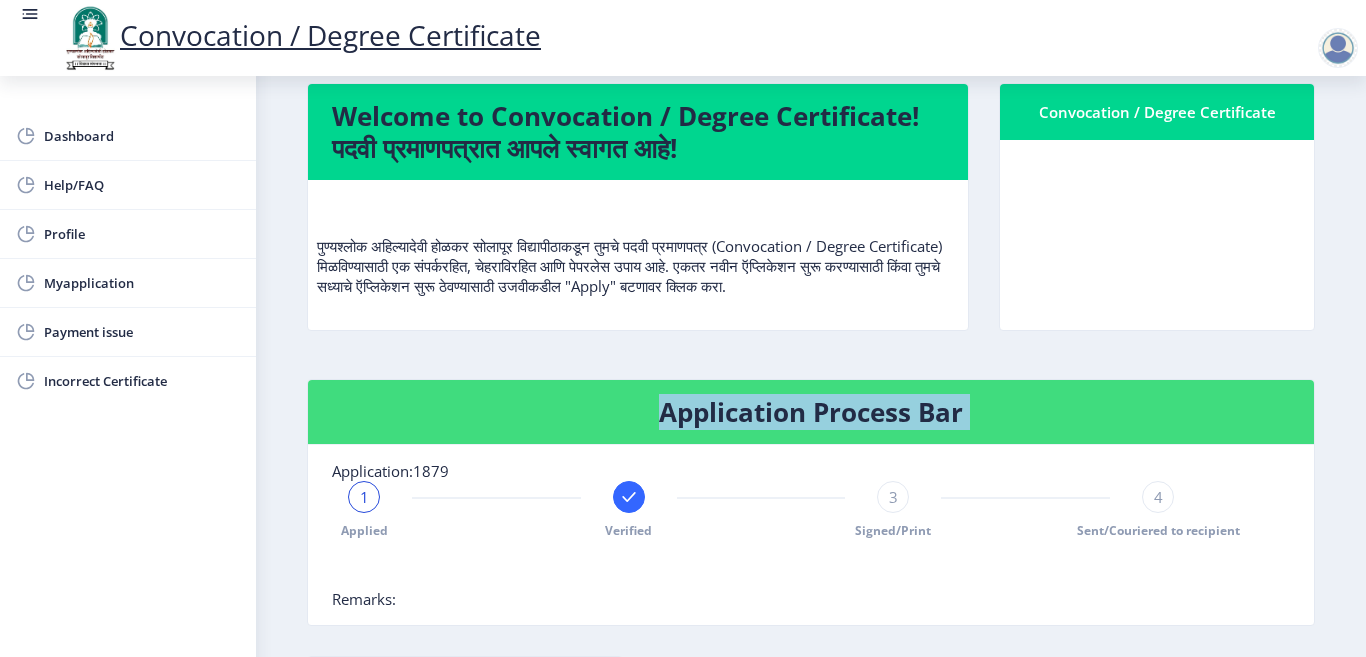 scroll, scrollTop: 109, scrollLeft: 0, axis: vertical 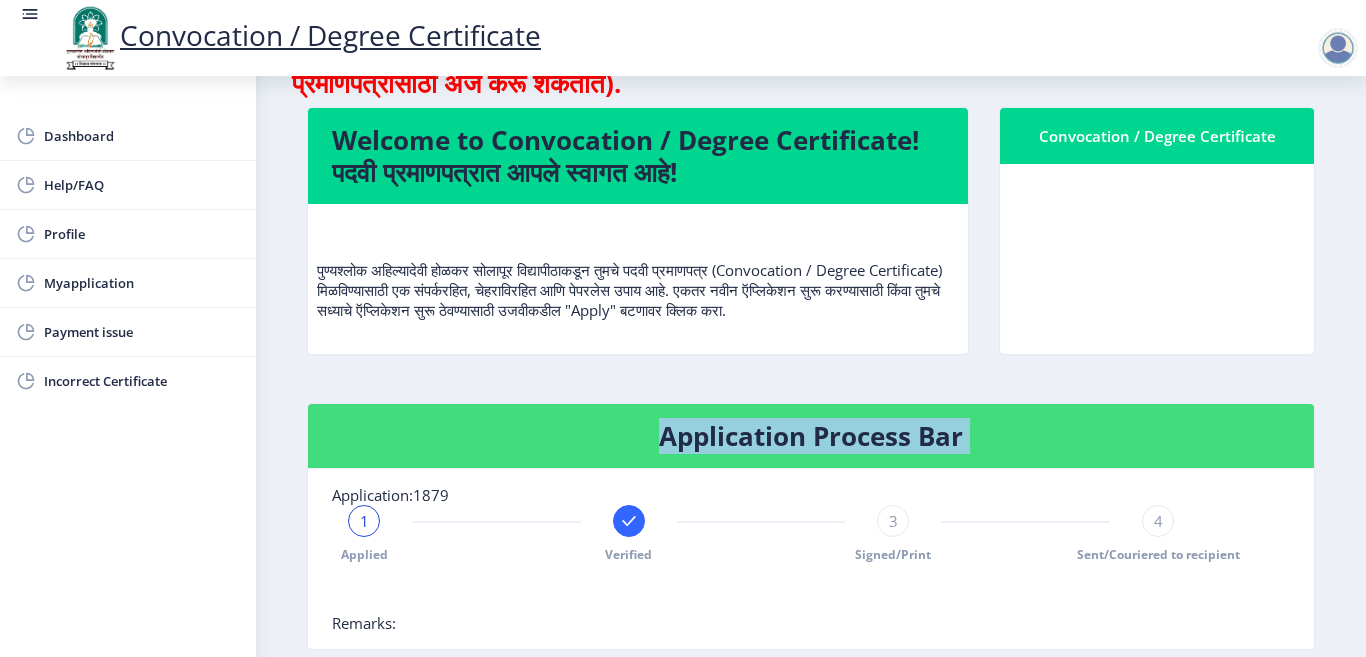 drag, startPoint x: 384, startPoint y: 333, endPoint x: 328, endPoint y: 145, distance: 196.1632 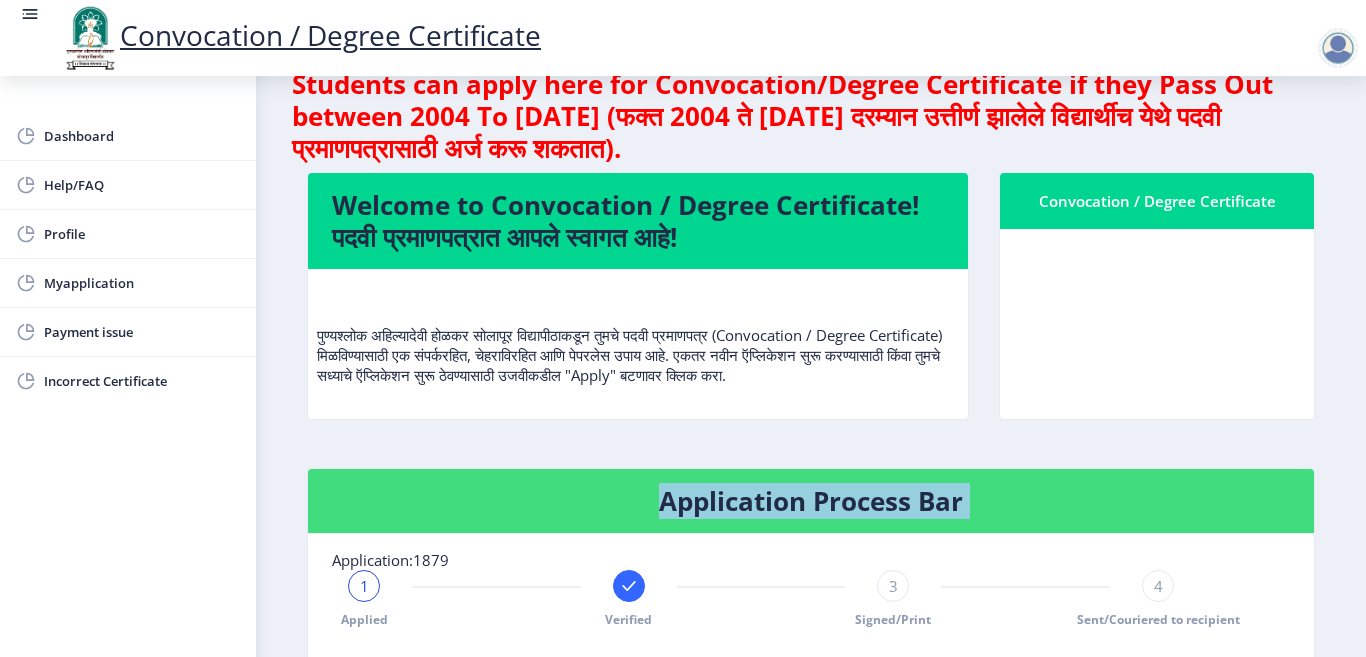 scroll, scrollTop: 9, scrollLeft: 0, axis: vertical 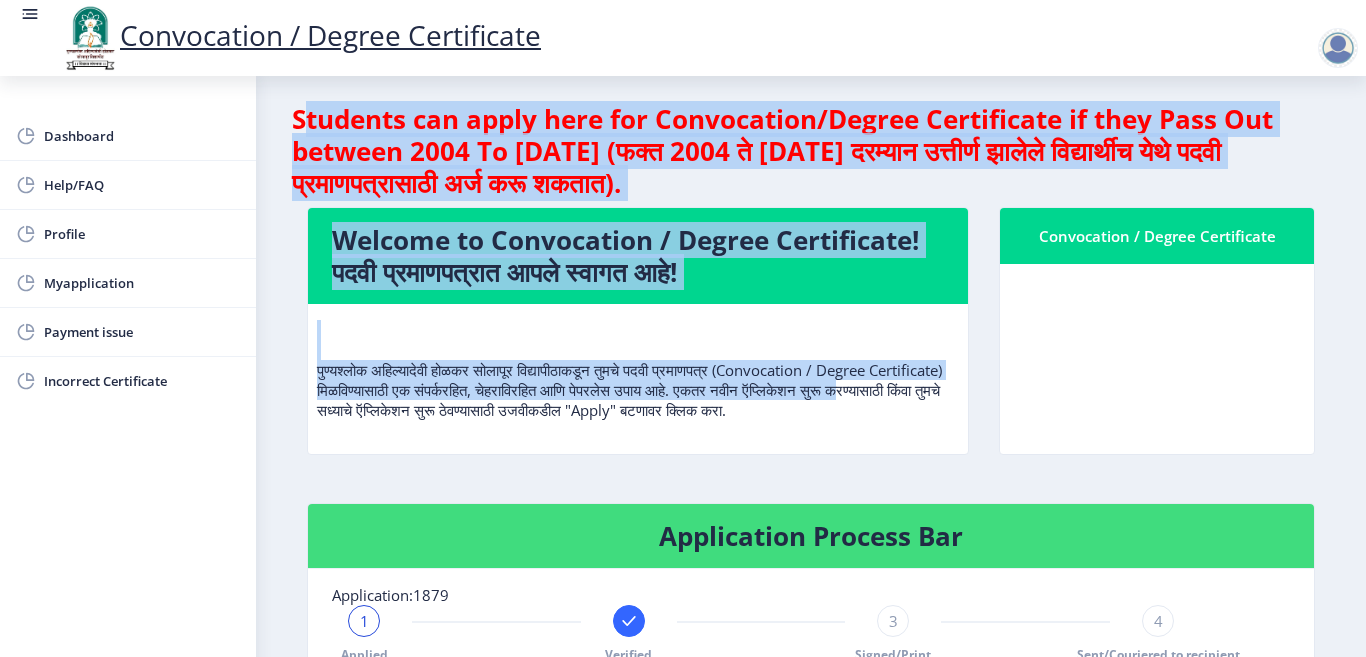 drag, startPoint x: 300, startPoint y: 119, endPoint x: 409, endPoint y: 415, distance: 315.43146 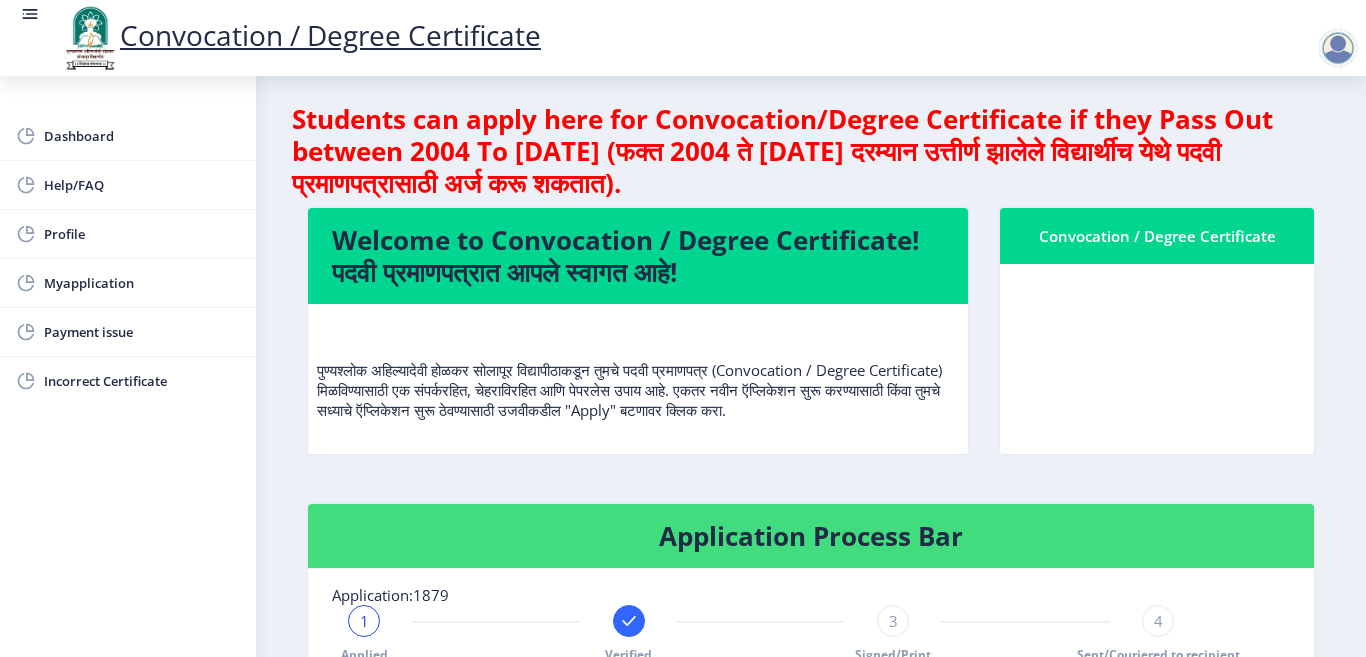 click on "पुण्यश्लोक अहिल्यादेवी होळकर सोलापूर विद्यापीठाकडून तुमचे पदवी प्रमाणपत्र (Convocation / Degree Certificate) मिळविण्यासाठी एक संपर्करहित, चेहराविरहित आणि पेपरलेस उपाय आहे. एकतर नवीन ऍप्लिकेशन सुरू करण्यासाठी किंवा तुमचे सध्याचे ऍप्लिकेशन सुरू ठेवण्यासाठी उजवीकडील "Apply" बटणावर क्लिक करा." 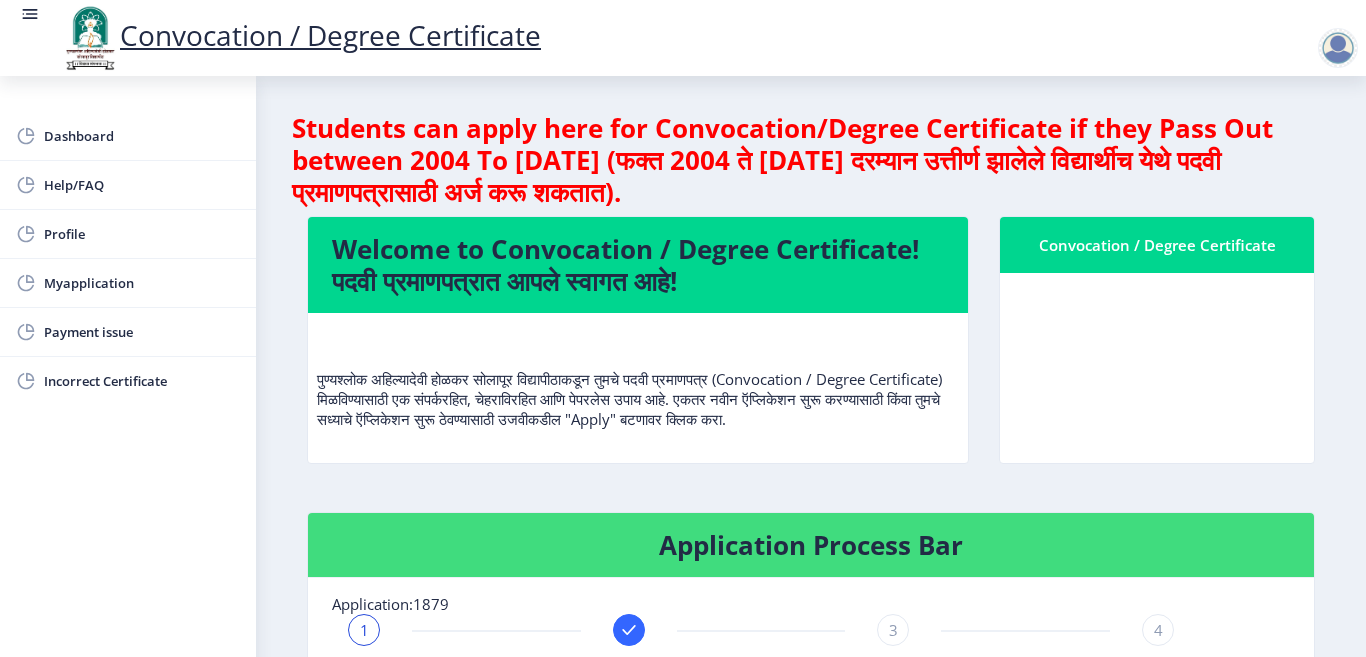 click on "Welcome to Convocation / Degree Certificate!  पदवी प्रमाणपत्रात आपले स्वागत आहे!" 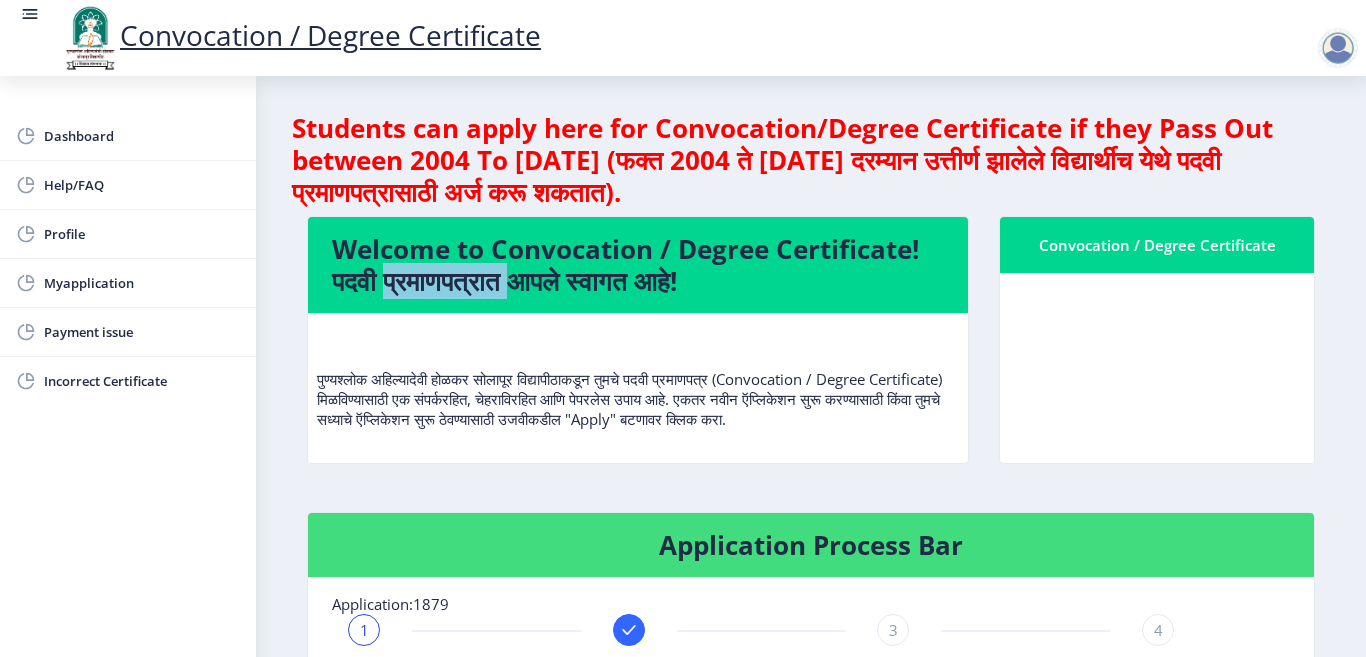 click on "Welcome to Convocation / Degree Certificate!  पदवी प्रमाणपत्रात आपले स्वागत आहे!" 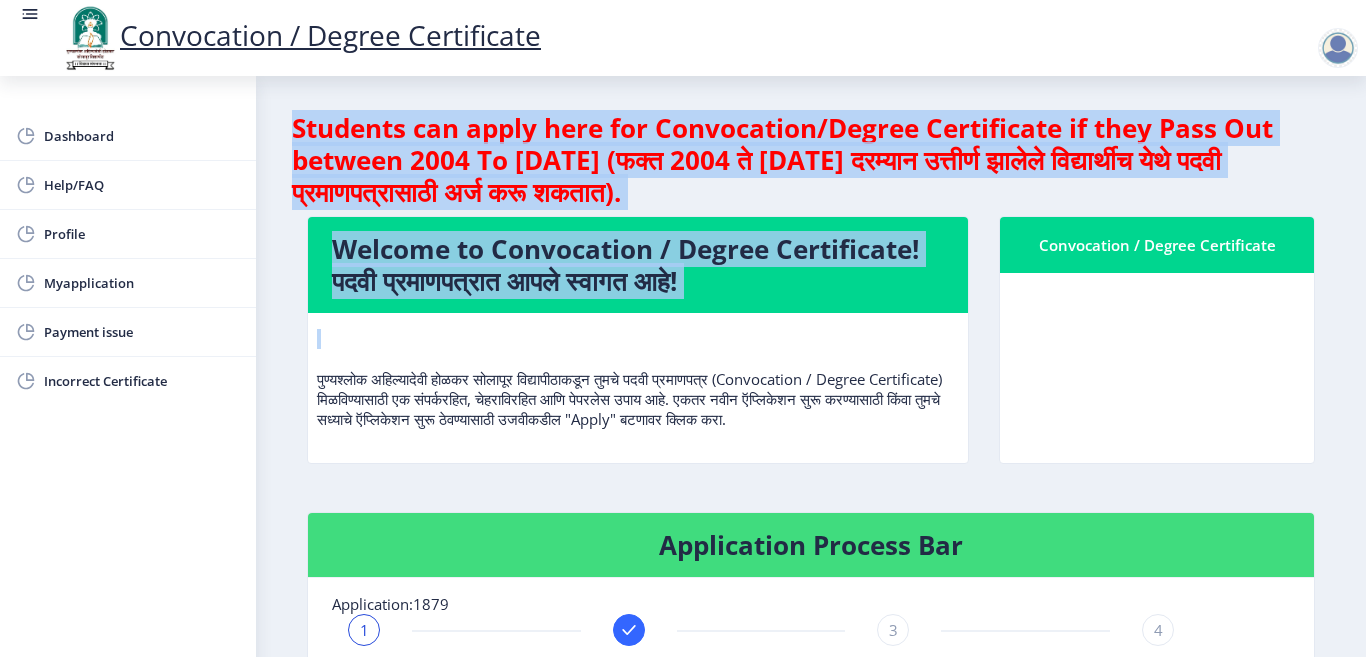 drag, startPoint x: 453, startPoint y: 263, endPoint x: 461, endPoint y: 178, distance: 85.37564 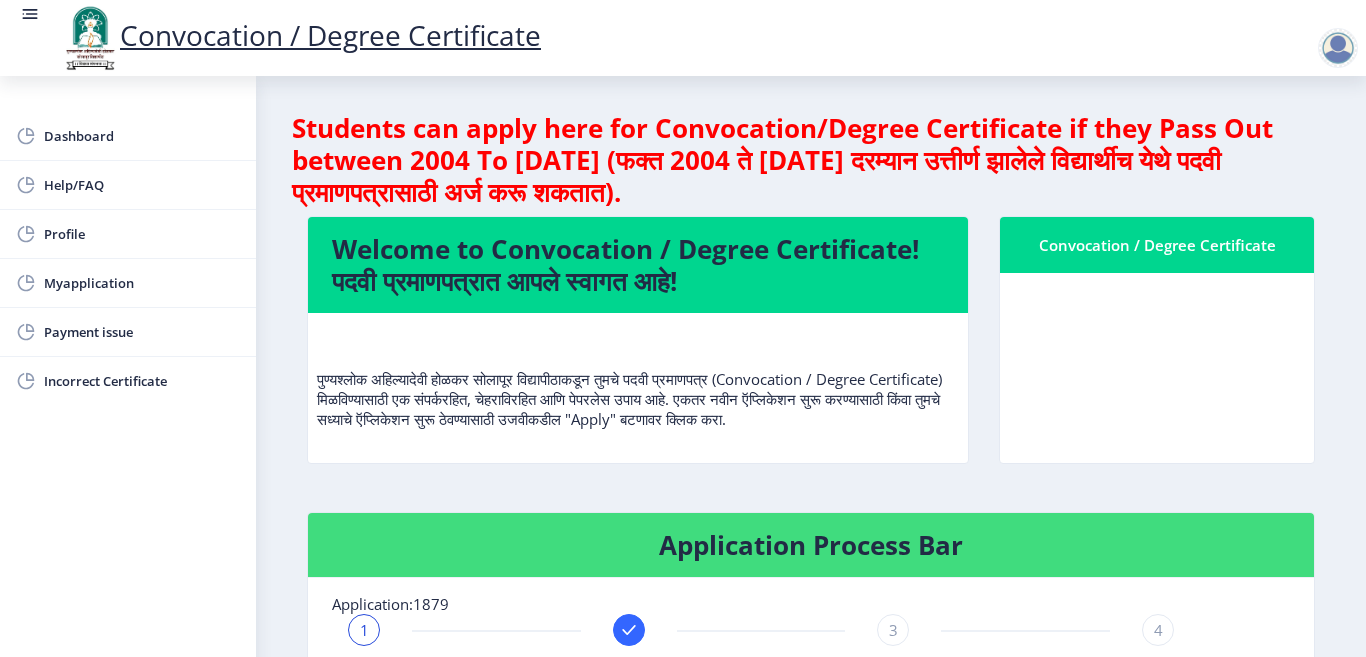 click on "Convocation / Degree Certificate" 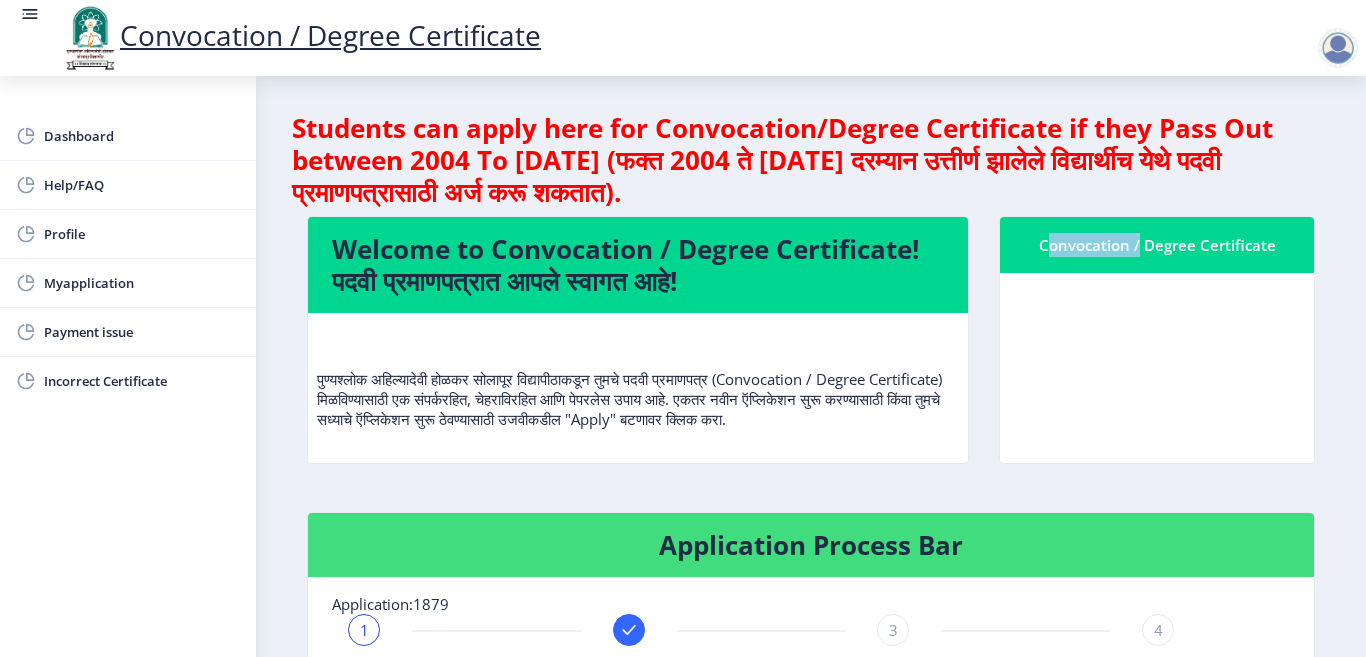 click on "Convocation / Degree Certificate" 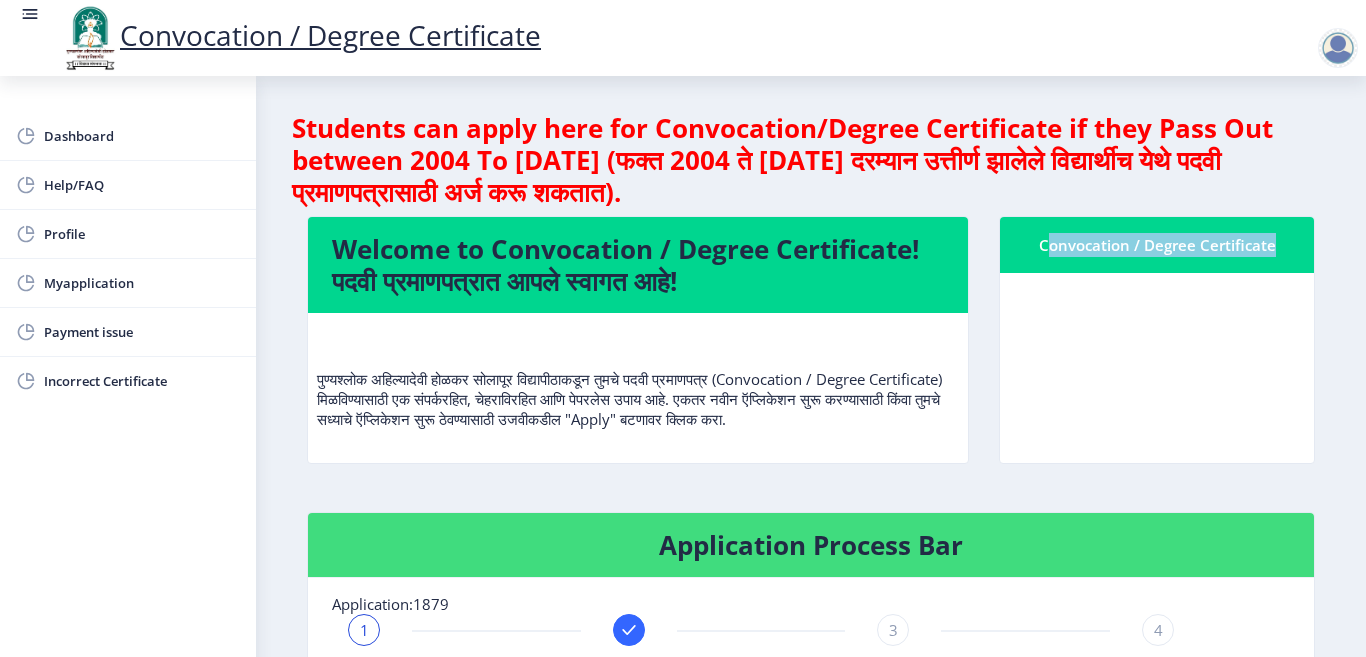 click on "Convocation / Degree Certificate" 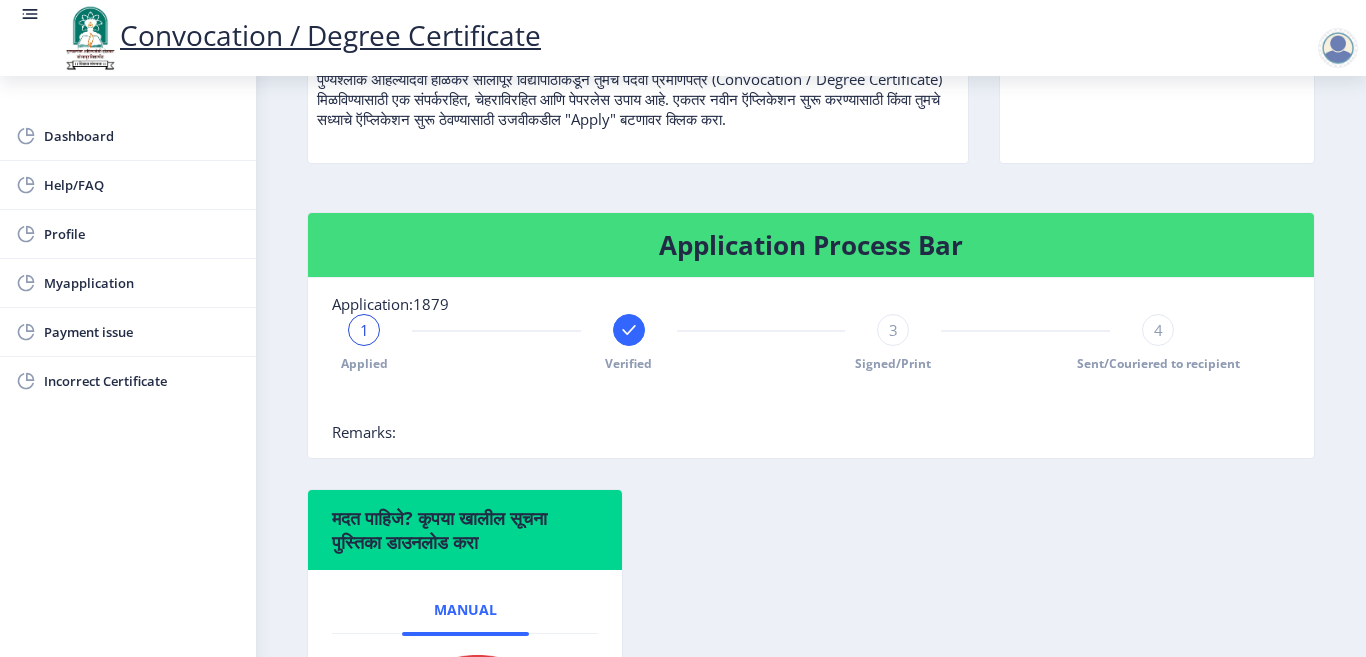 click on "Application Process Bar" 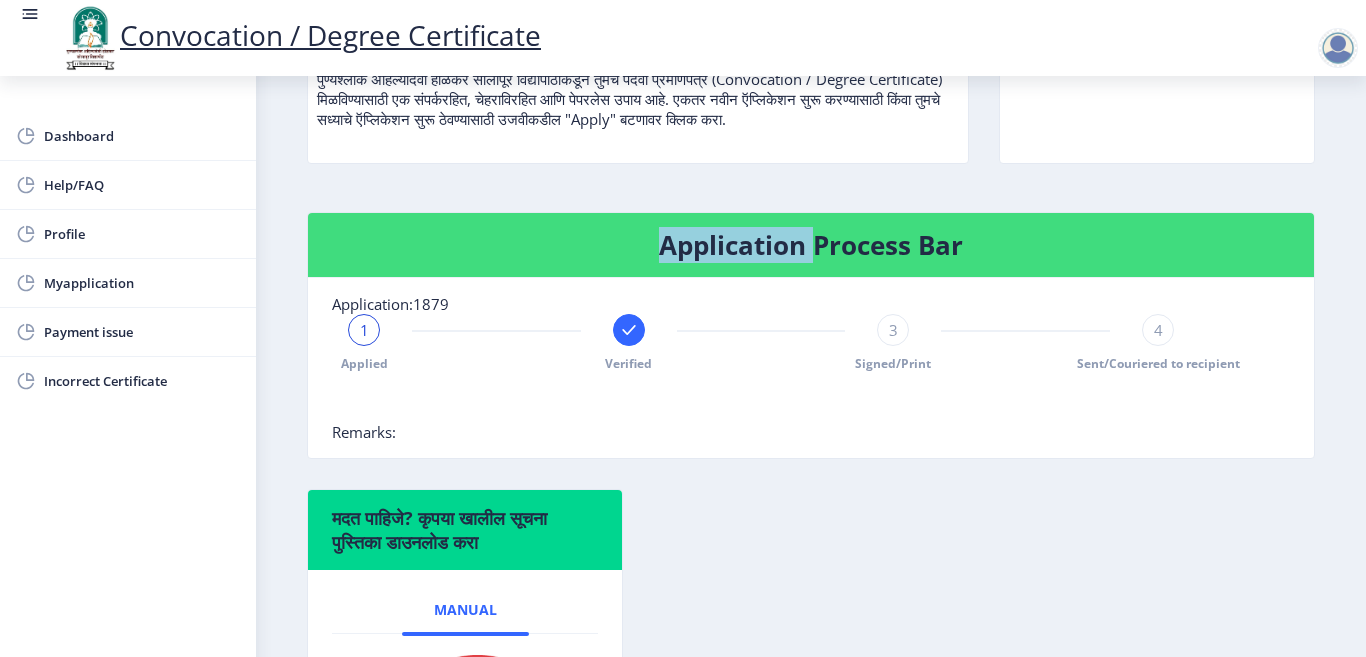 click on "Application Process Bar" 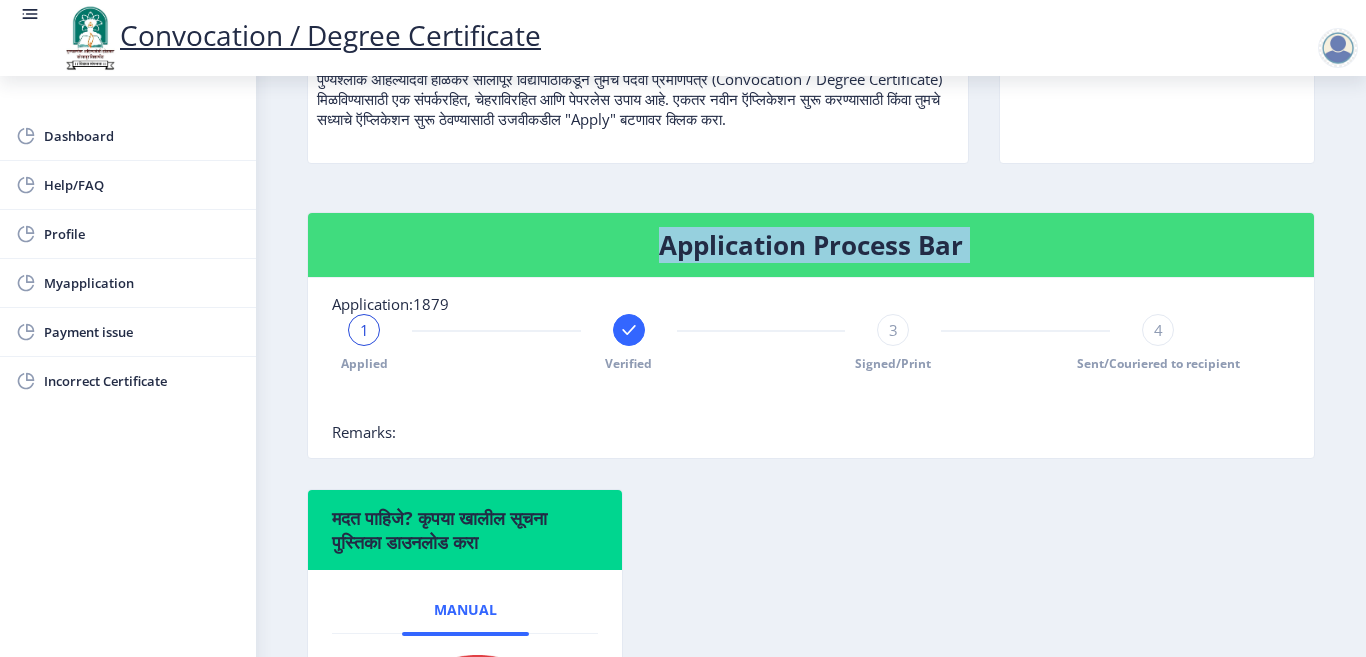 click on "Application Process Bar" 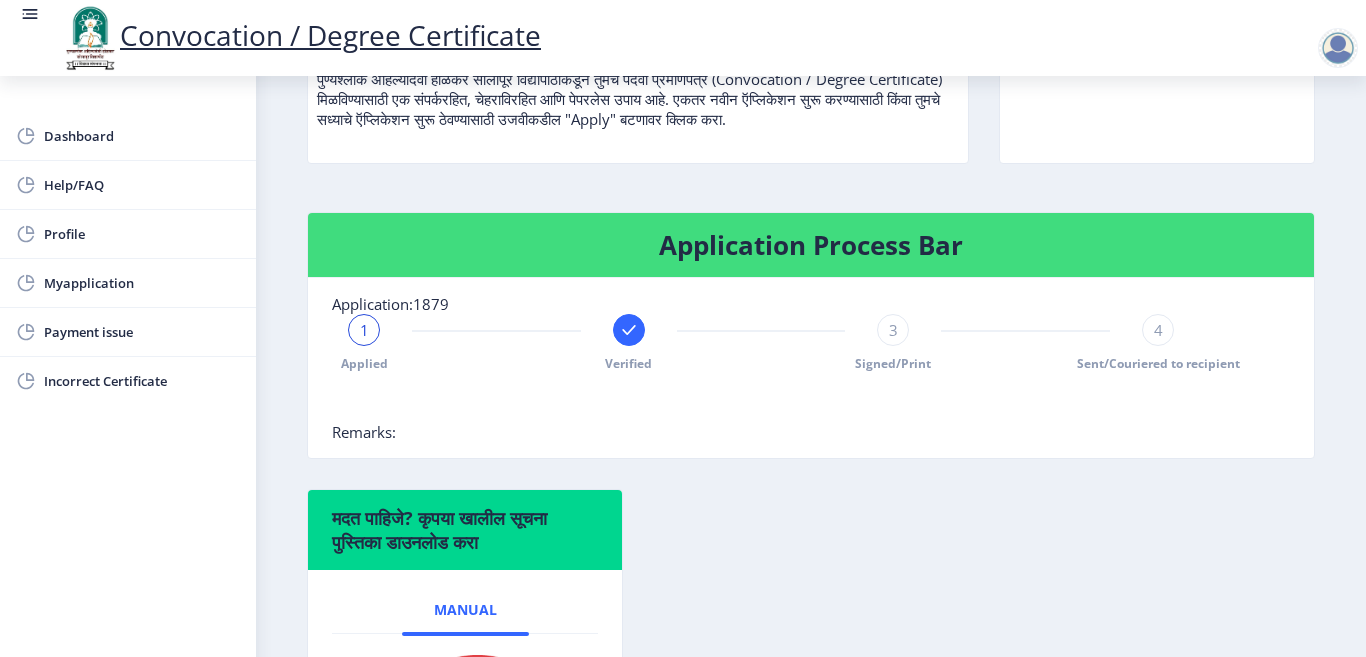 click on "1" 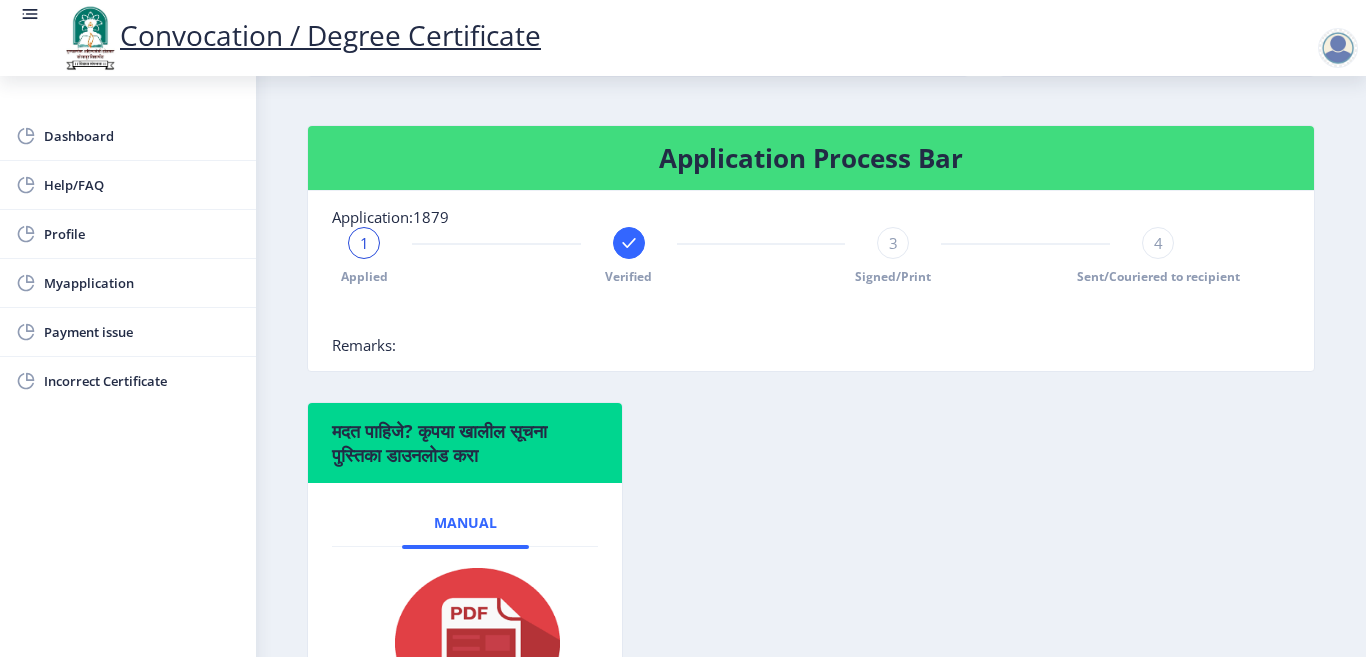 scroll, scrollTop: 600, scrollLeft: 0, axis: vertical 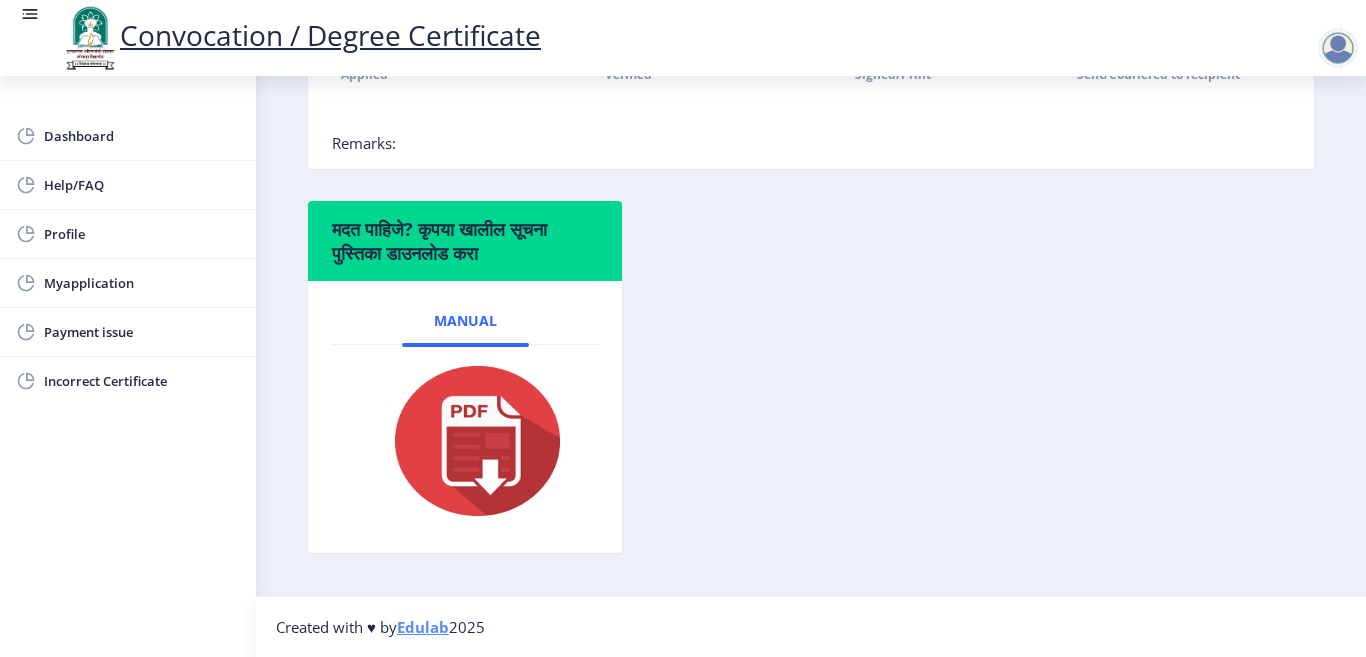 click on "मदत पाहिजे? कृपया खालील सूचना पुस्तिका डाउनलोड करा" 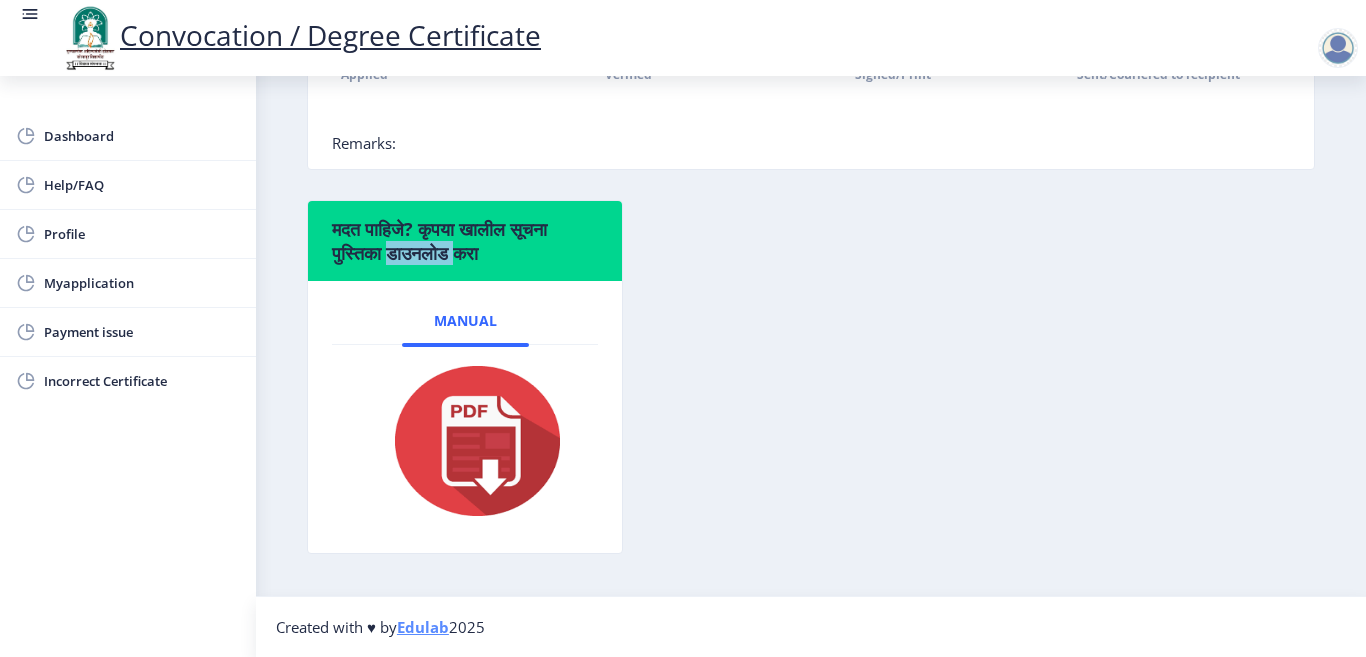 click on "मदत पाहिजे? कृपया खालील सूचना पुस्तिका डाउनलोड करा" 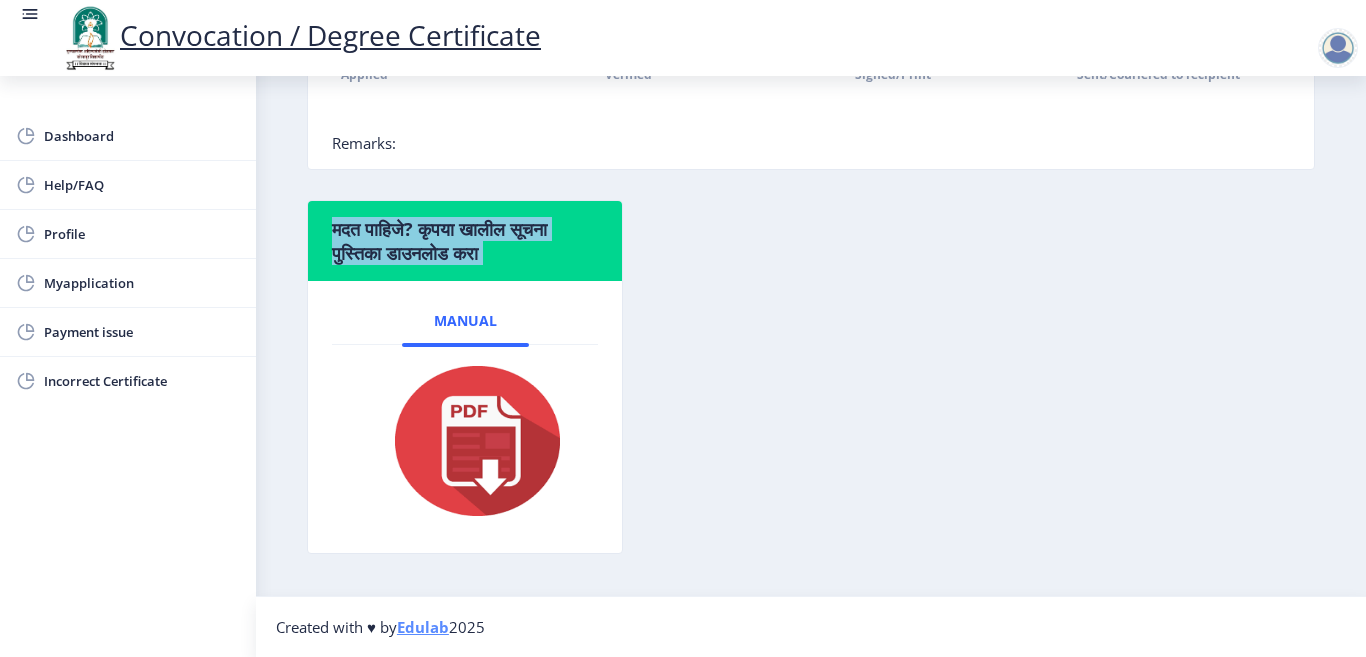 click on "मदत पाहिजे? कृपया खालील सूचना पुस्तिका डाउनलोड करा" 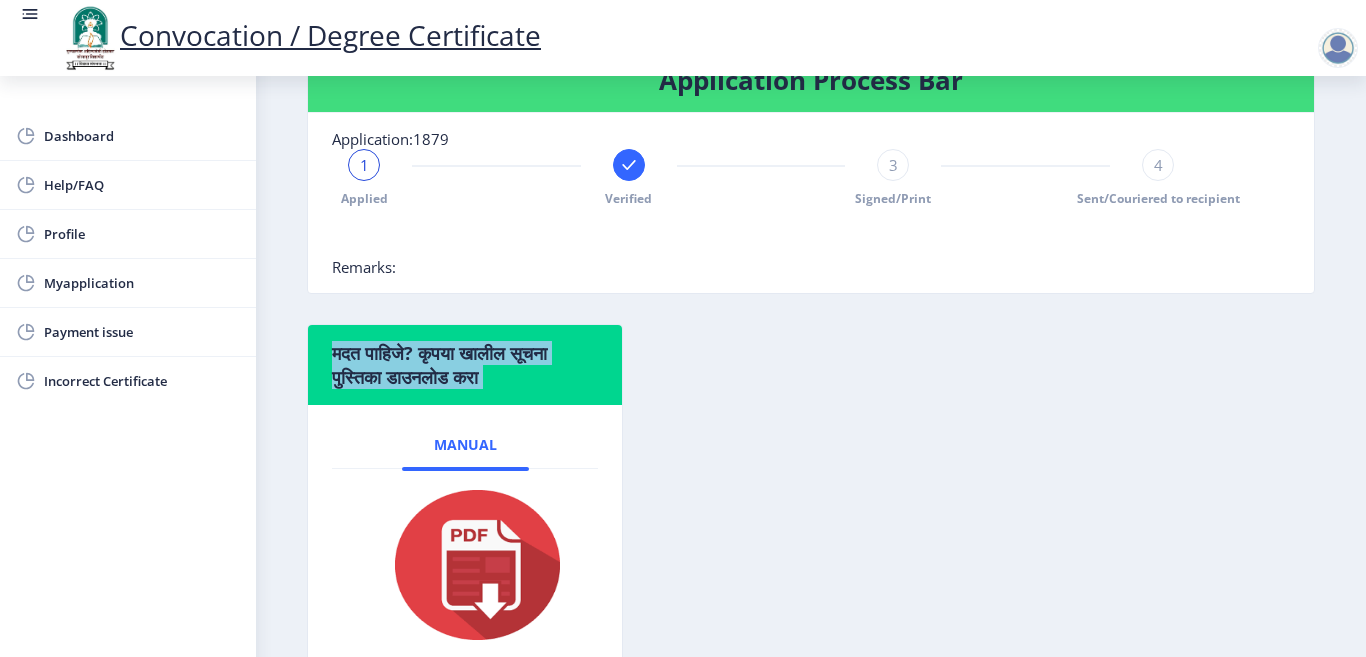 scroll, scrollTop: 500, scrollLeft: 0, axis: vertical 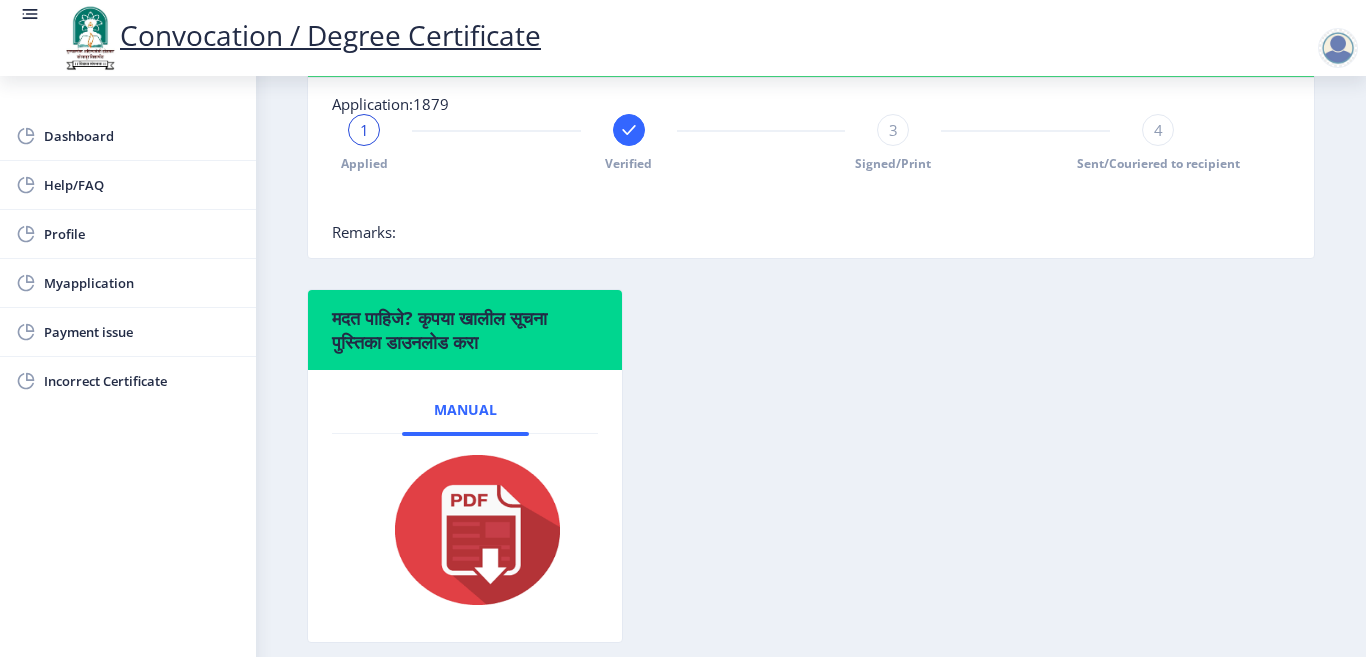 click on "मदत पाहिजे? कृपया खालील सूचना पुस्तिका डाउनलोड करा  Manual" 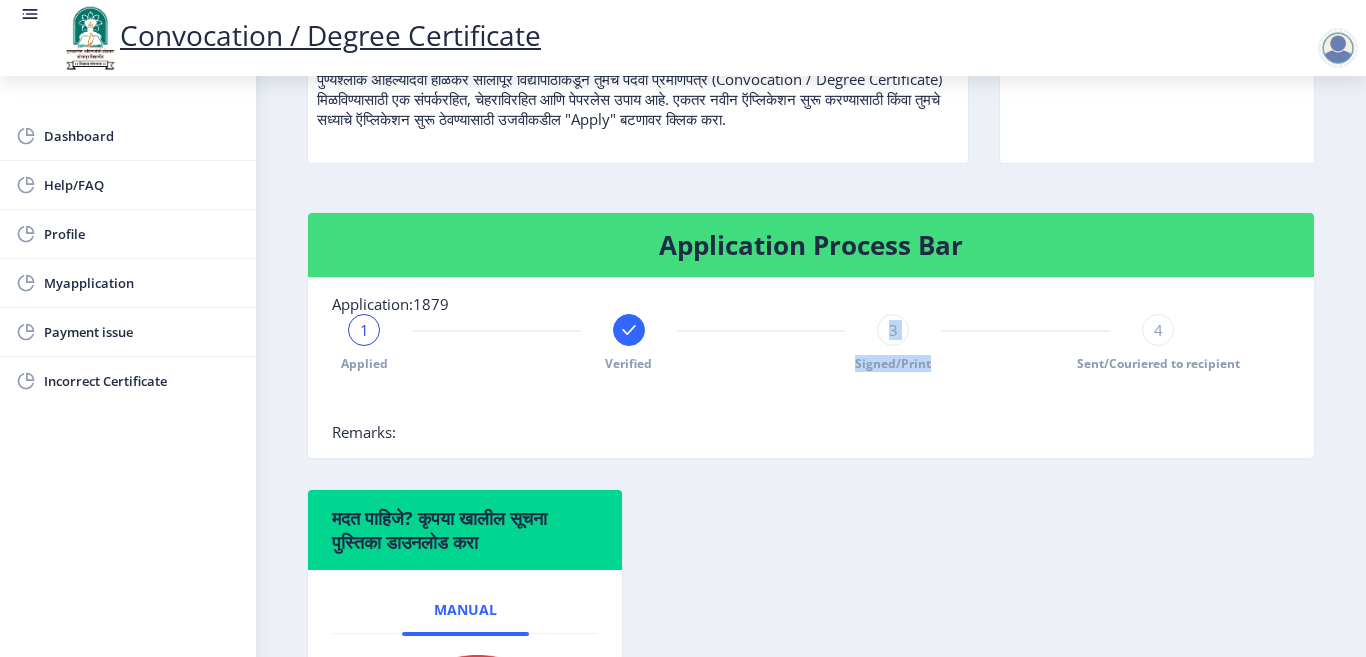 drag, startPoint x: 833, startPoint y: 377, endPoint x: 936, endPoint y: 386, distance: 103.392456 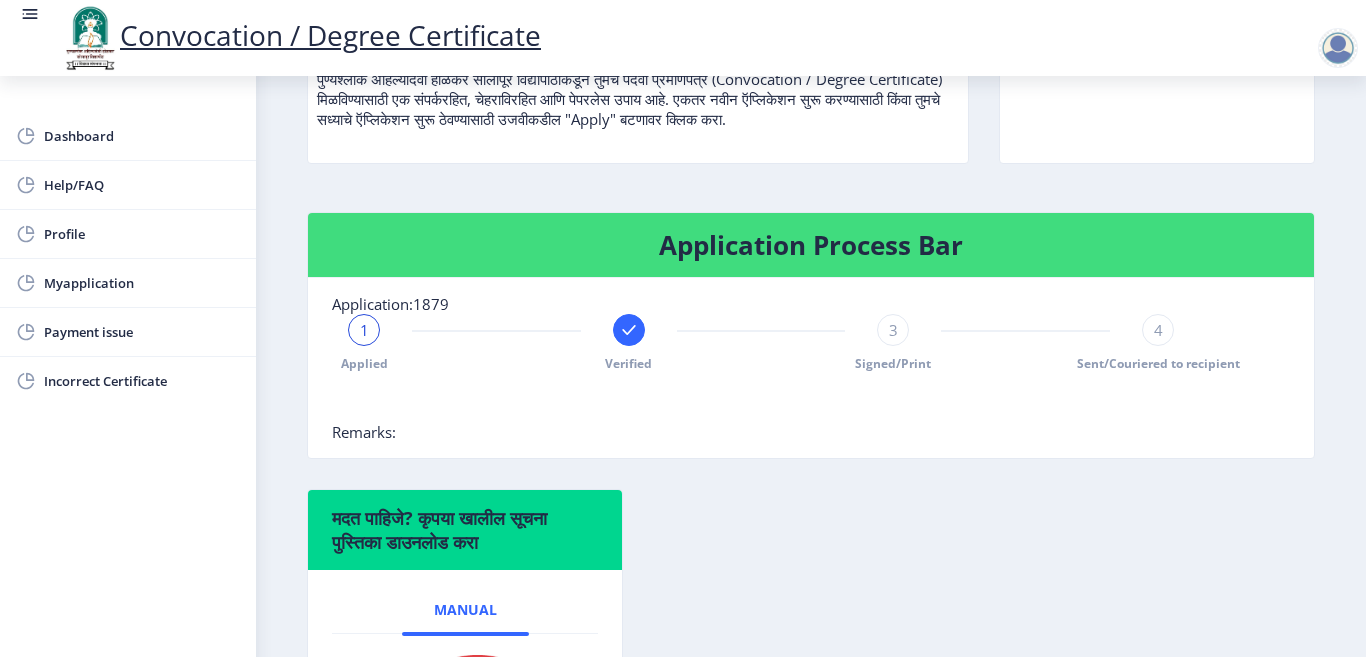 click on "मदत पाहिजे? कृपया खालील सूचना पुस्तिका डाउनलोड करा  Manual" 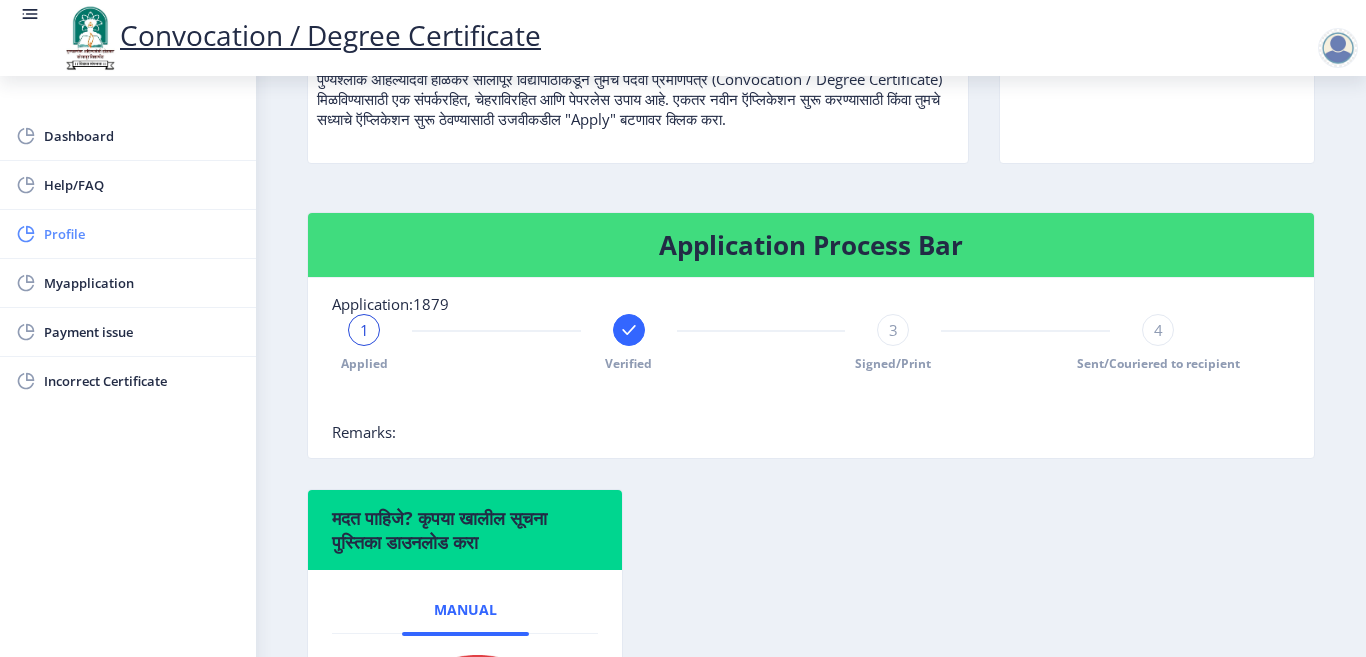 click on "Profile" 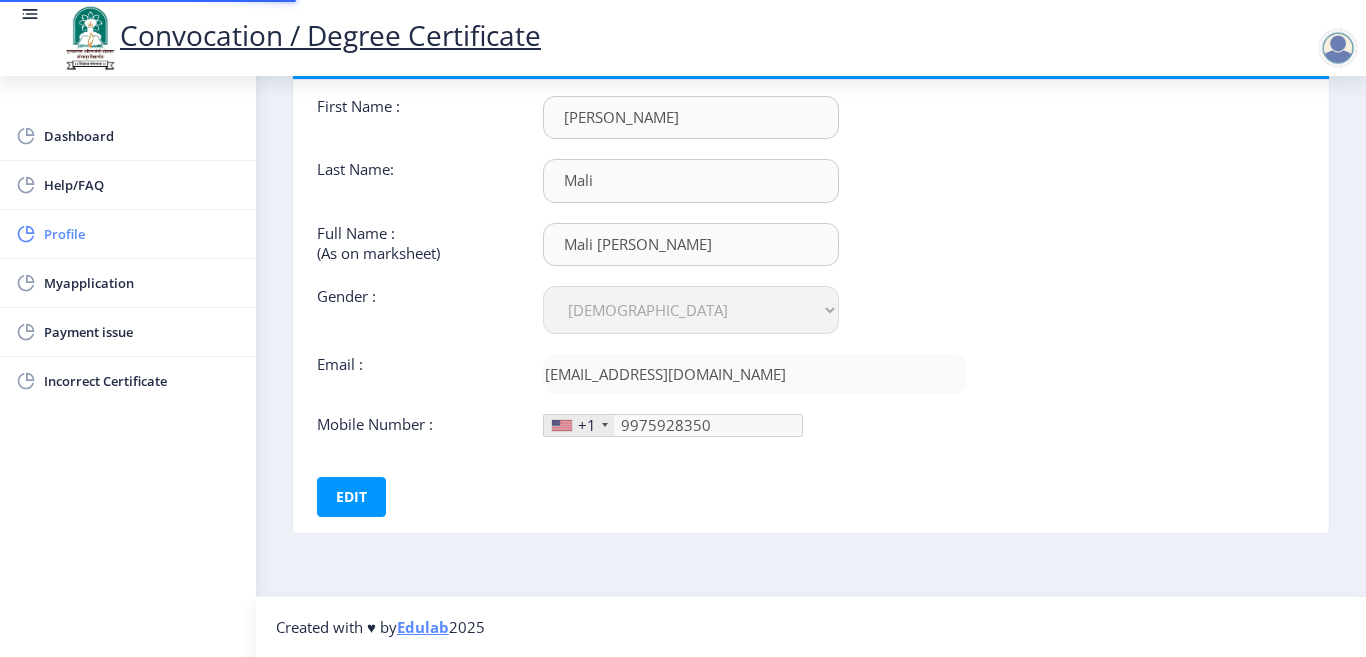 scroll, scrollTop: 0, scrollLeft: 0, axis: both 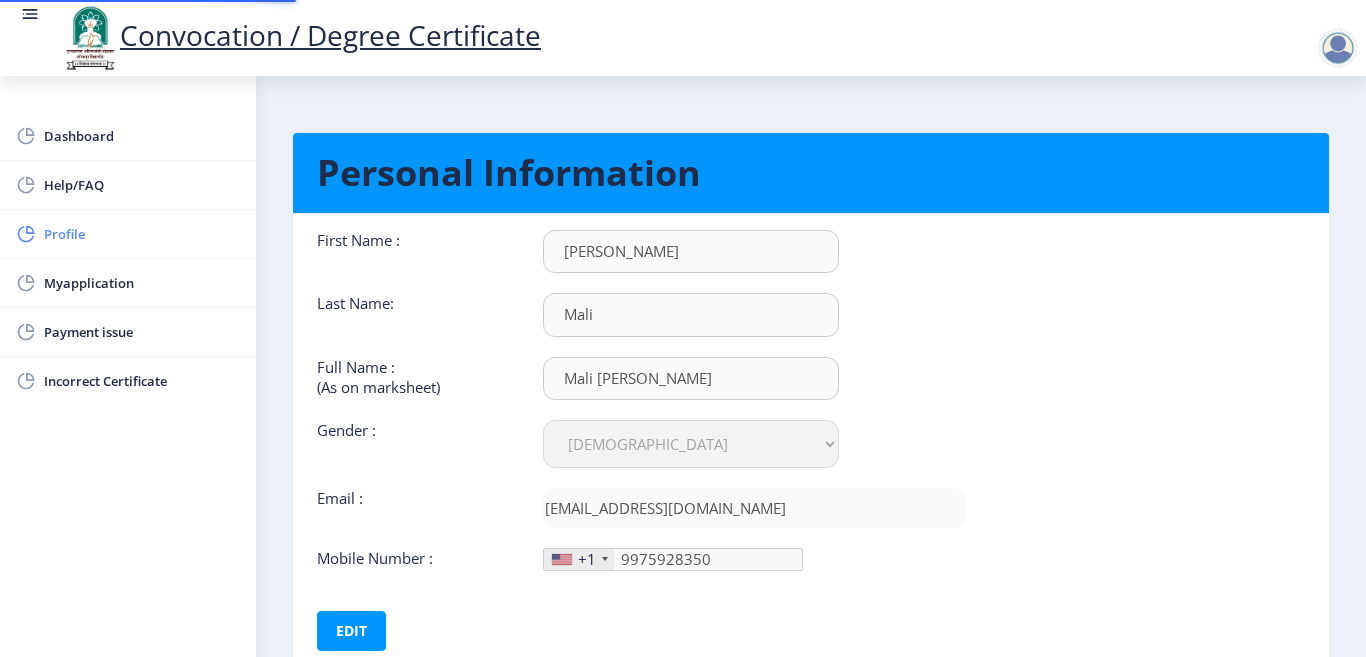 type on "997-592-83" 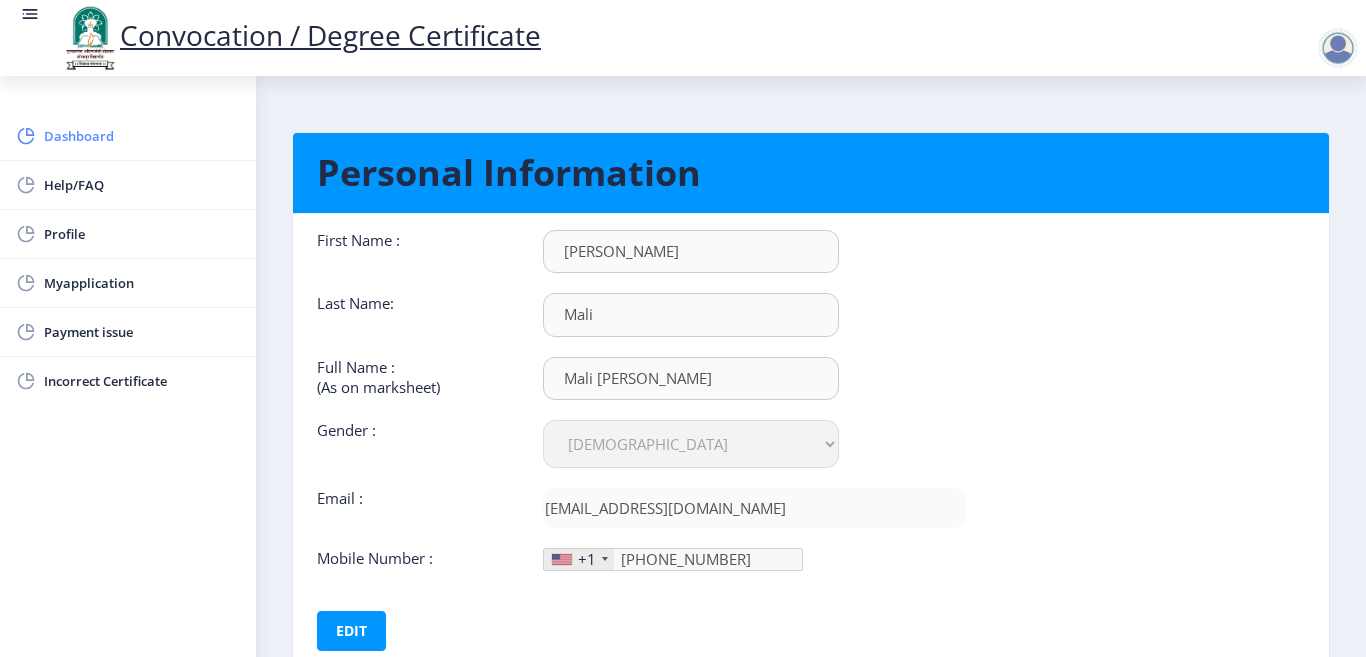 click on "Dashboard" 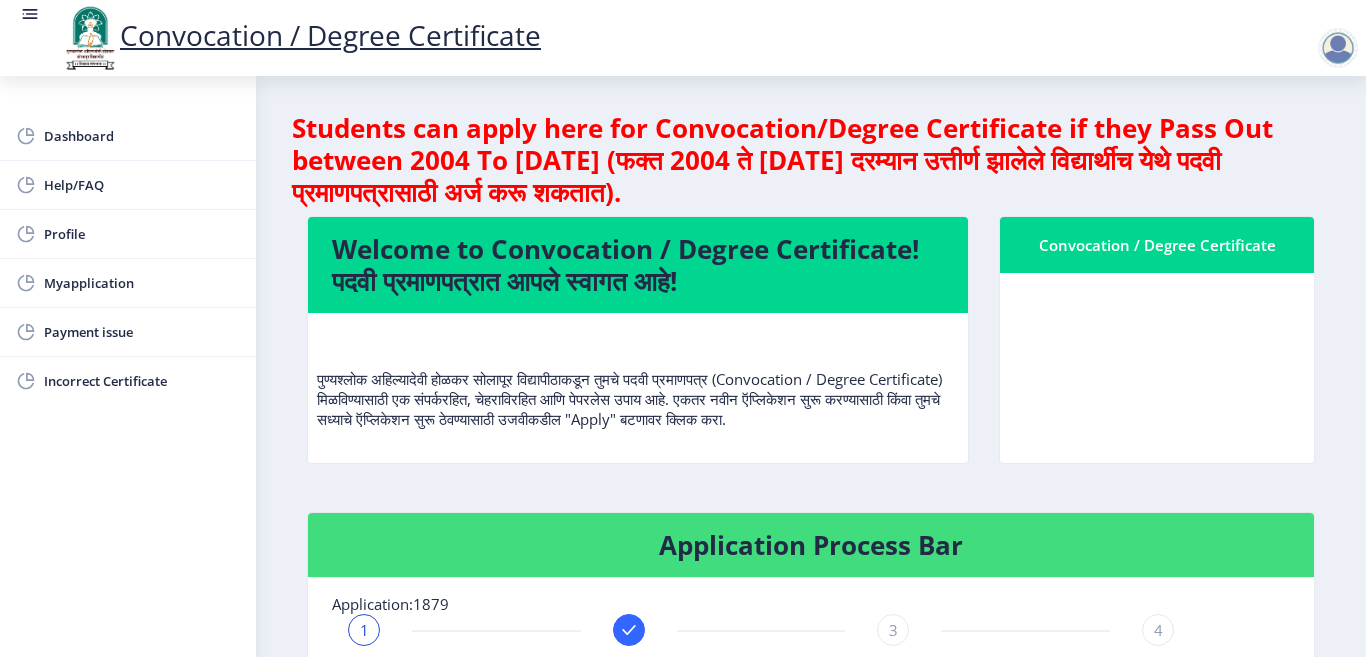 click on "पुण्यश्लोक अहिल्यादेवी होळकर सोलापूर विद्यापीठाकडून तुमचे पदवी प्रमाणपत्र (Convocation / Degree Certificate) मिळविण्यासाठी एक संपर्करहित, चेहराविरहित आणि पेपरलेस उपाय आहे. एकतर नवीन ऍप्लिकेशन सुरू करण्यासाठी किंवा तुमचे सध्याचे ऍप्लिकेशन सुरू ठेवण्यासाठी उजवीकडील "Apply" बटणावर क्लिक करा." 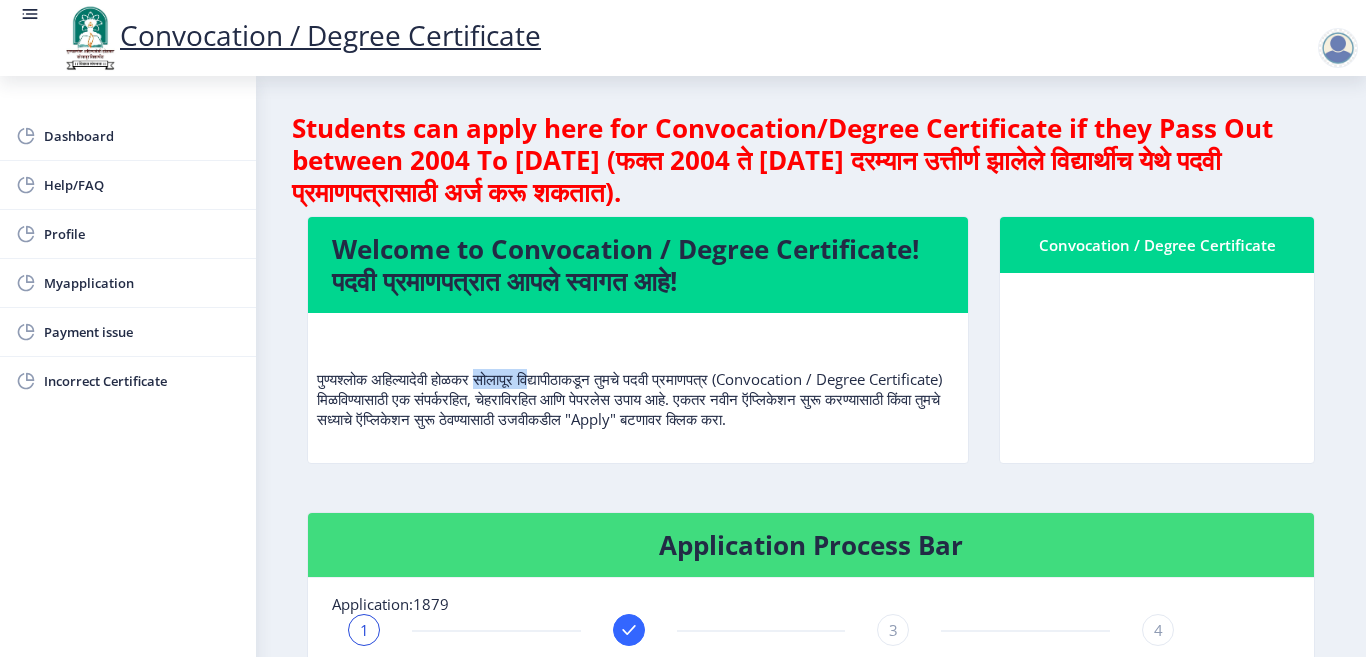 click on "पुण्यश्लोक अहिल्यादेवी होळकर सोलापूर विद्यापीठाकडून तुमचे पदवी प्रमाणपत्र (Convocation / Degree Certificate) मिळविण्यासाठी एक संपर्करहित, चेहराविरहित आणि पेपरलेस उपाय आहे. एकतर नवीन ऍप्लिकेशन सुरू करण्यासाठी किंवा तुमचे सध्याचे ऍप्लिकेशन सुरू ठेवण्यासाठी उजवीकडील "Apply" बटणावर क्लिक करा." 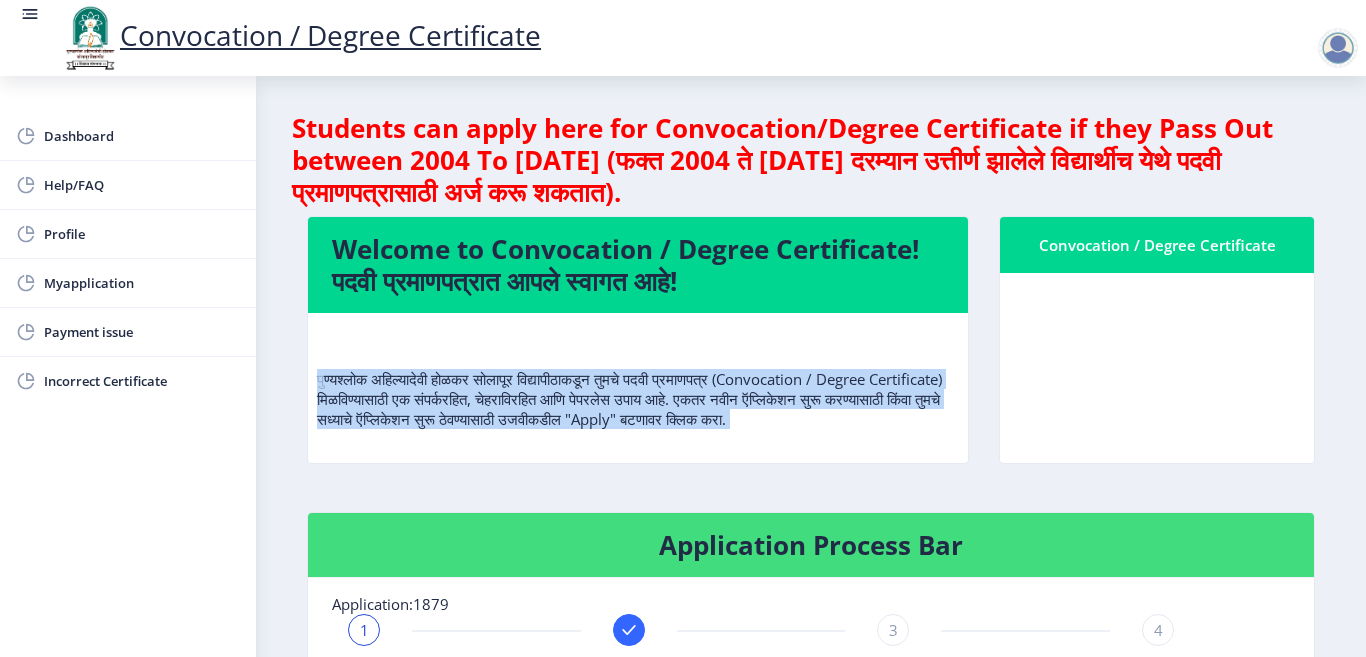 drag, startPoint x: 537, startPoint y: 372, endPoint x: 534, endPoint y: 419, distance: 47.095646 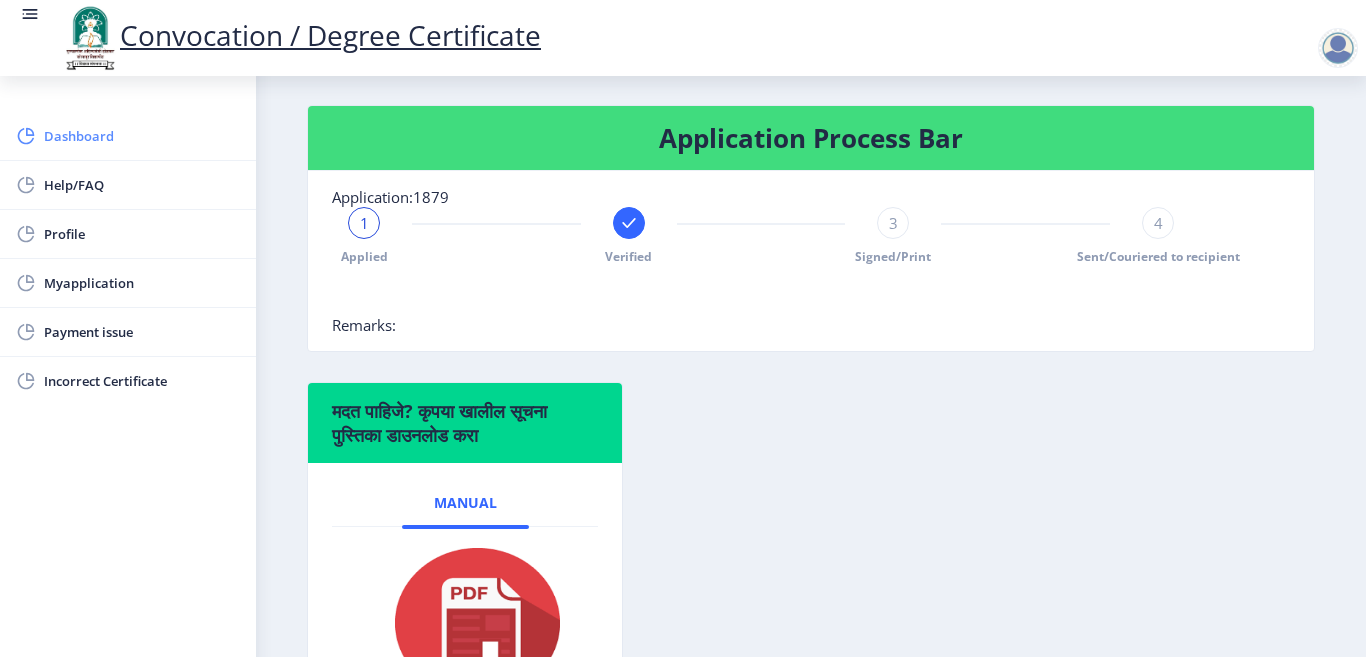 scroll, scrollTop: 300, scrollLeft: 0, axis: vertical 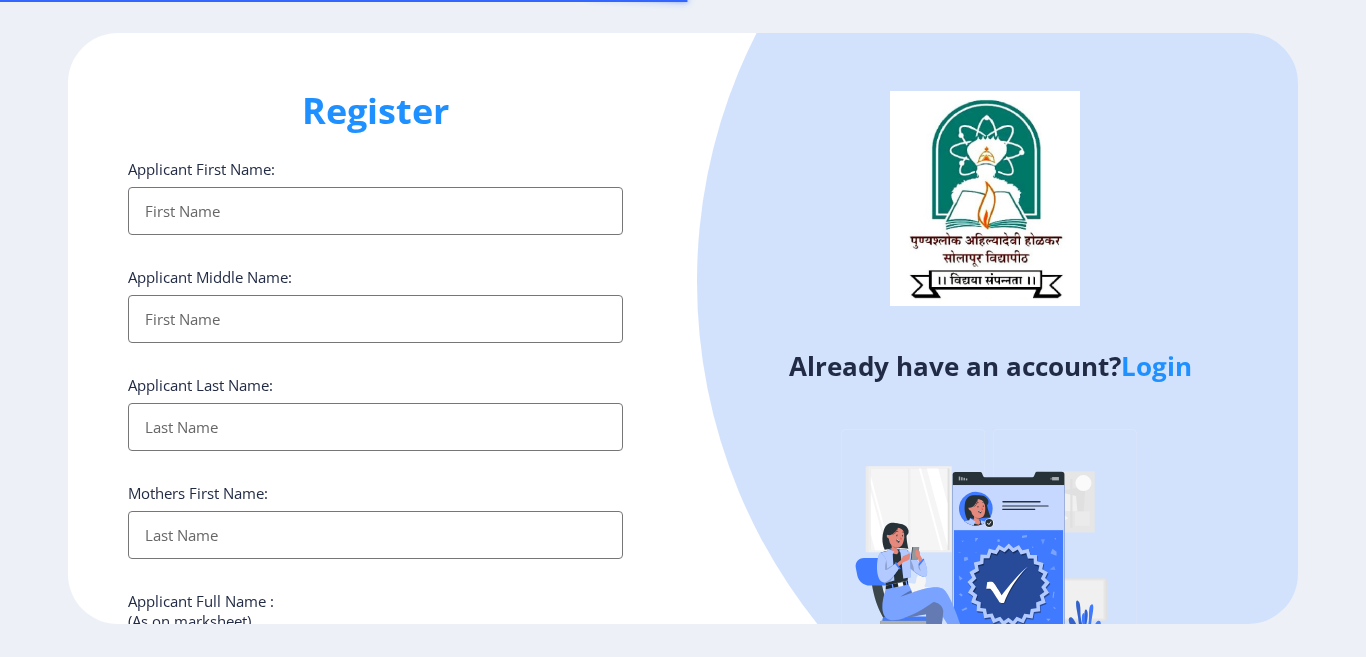 select 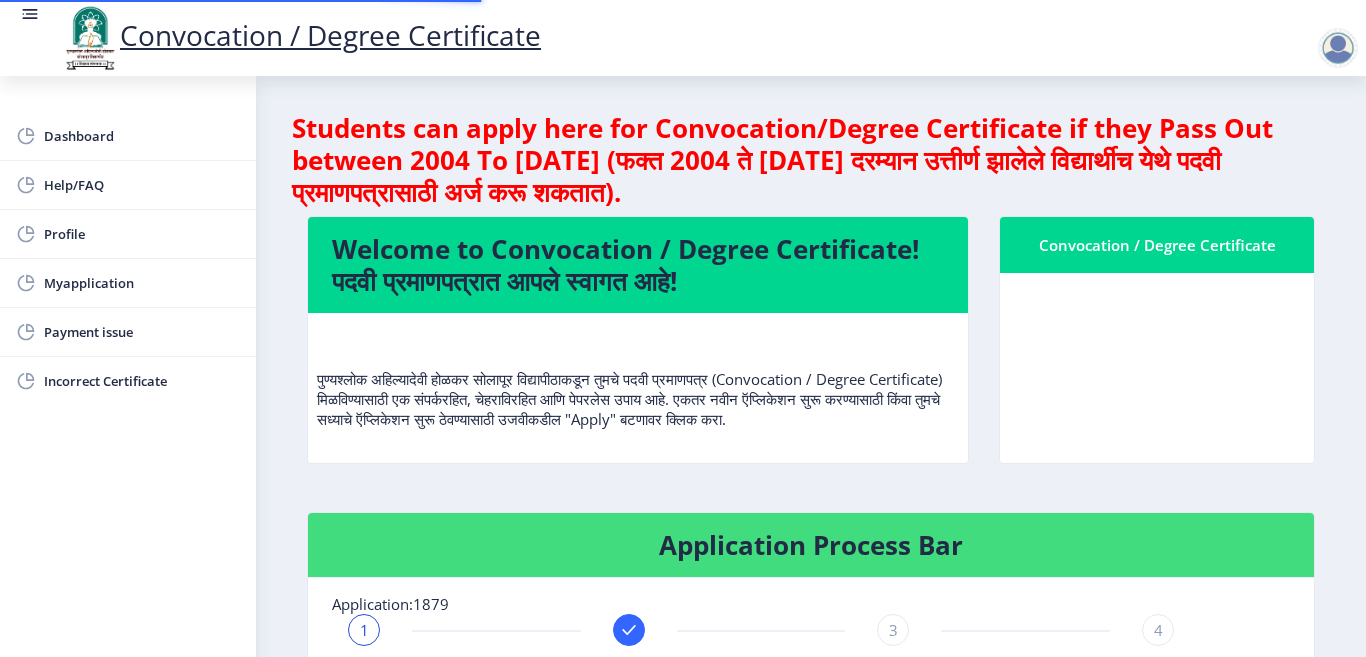 scroll, scrollTop: 0, scrollLeft: 0, axis: both 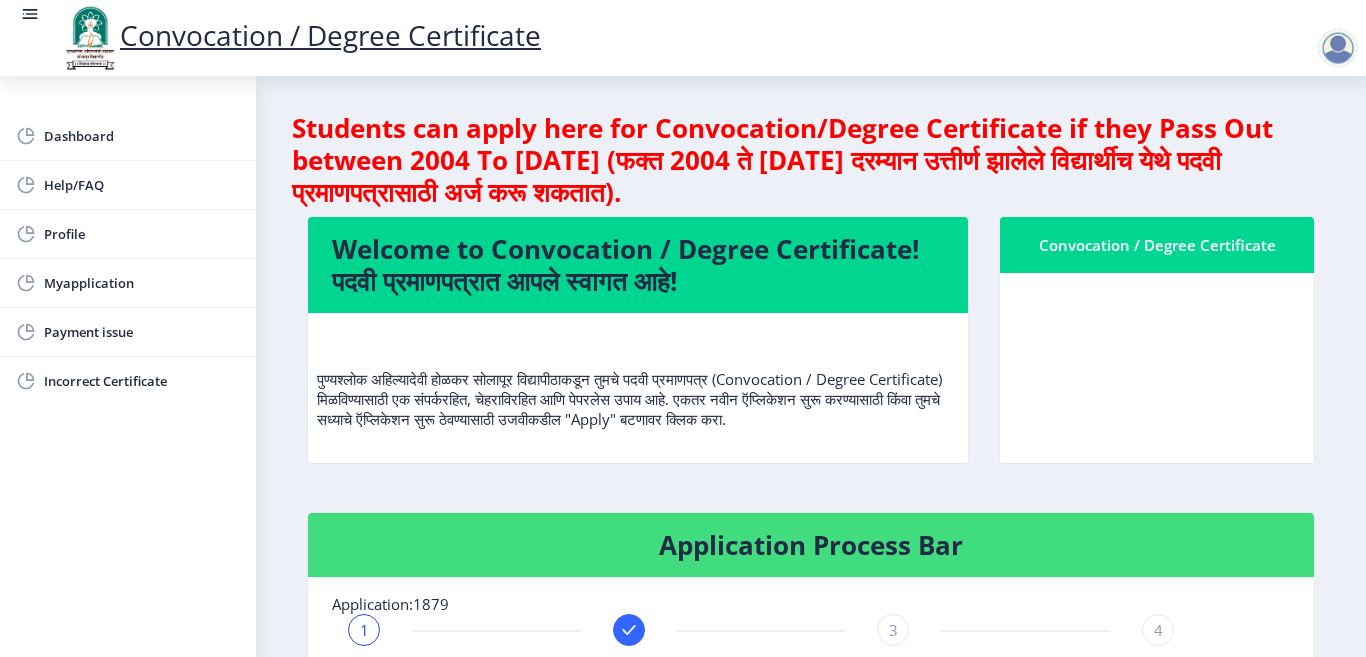click on "Convocation / Degree Certificate" 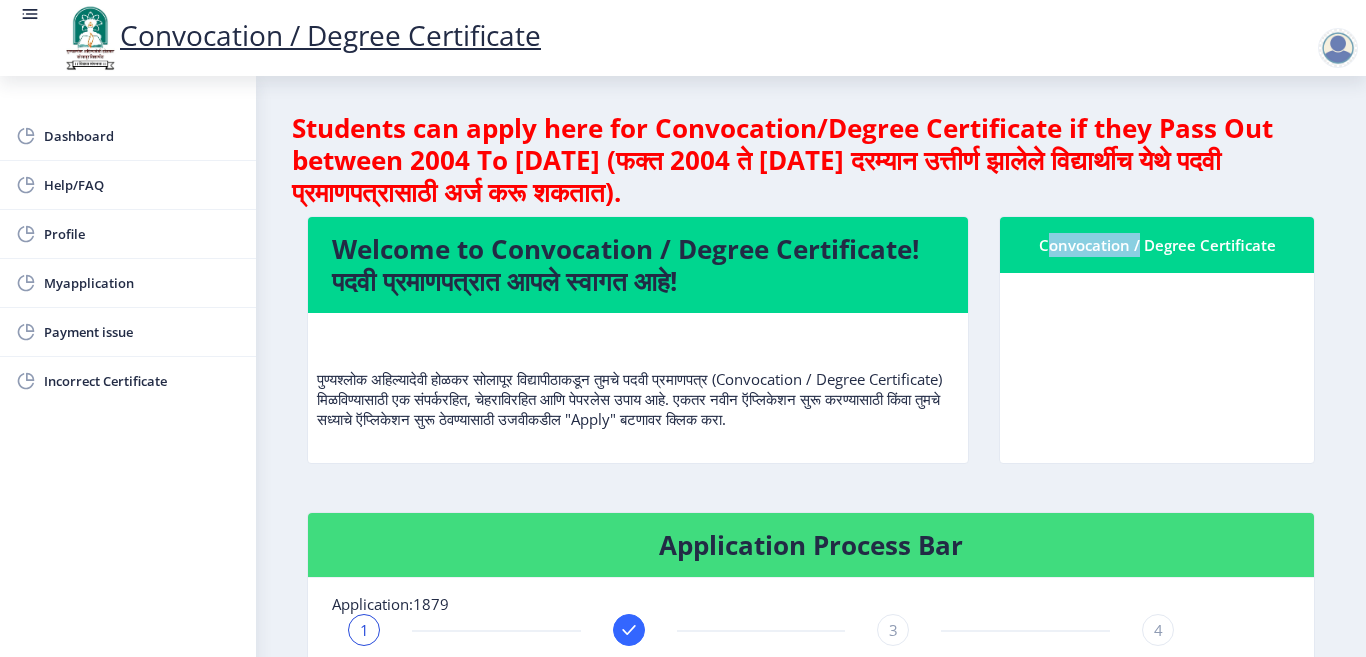 click on "Convocation / Degree Certificate" 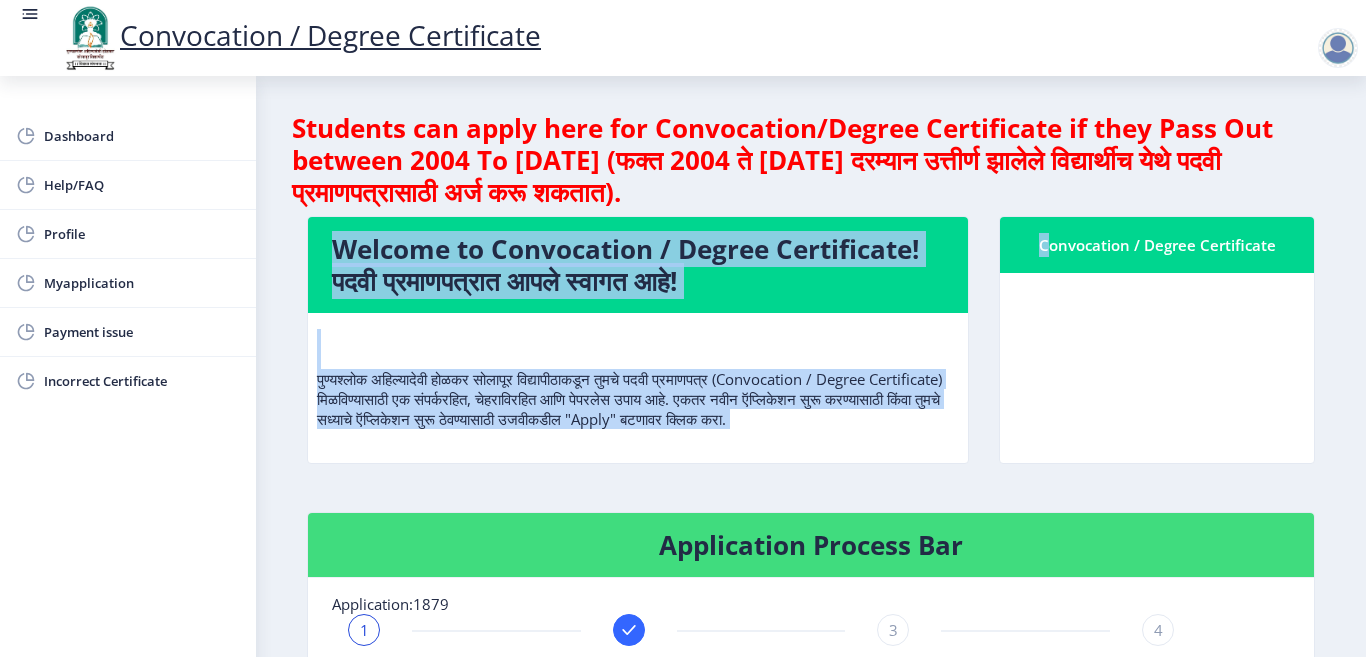 drag, startPoint x: 1089, startPoint y: 251, endPoint x: 1129, endPoint y: 311, distance: 72.11102 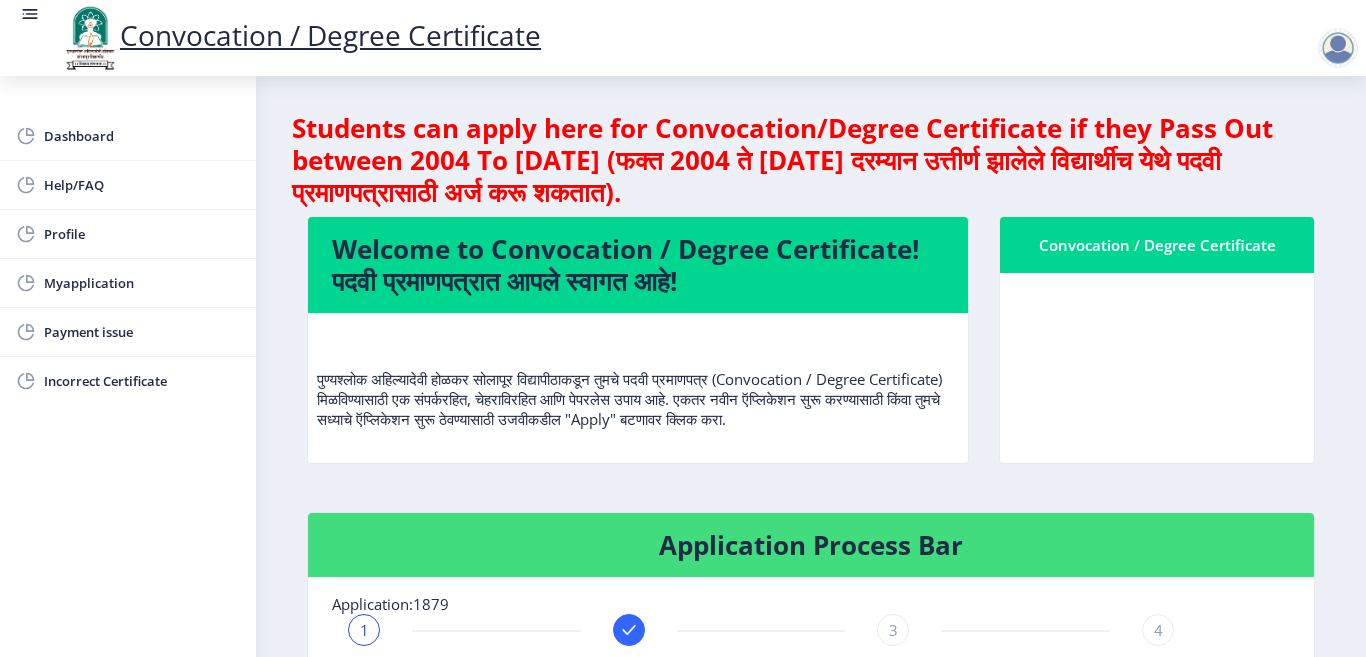 click on "पुण्यश्लोक अहिल्यादेवी होळकर सोलापूर विद्यापीठाकडून तुमचे पदवी प्रमाणपत्र (Convocation / Degree Certificate) मिळविण्यासाठी एक संपर्करहित, चेहराविरहित आणि पेपरलेस उपाय आहे. एकतर नवीन ऍप्लिकेशन सुरू करण्यासाठी किंवा तुमचे सध्याचे ऍप्लिकेशन सुरू ठेवण्यासाठी उजवीकडील "Apply" बटणावर क्लिक करा." 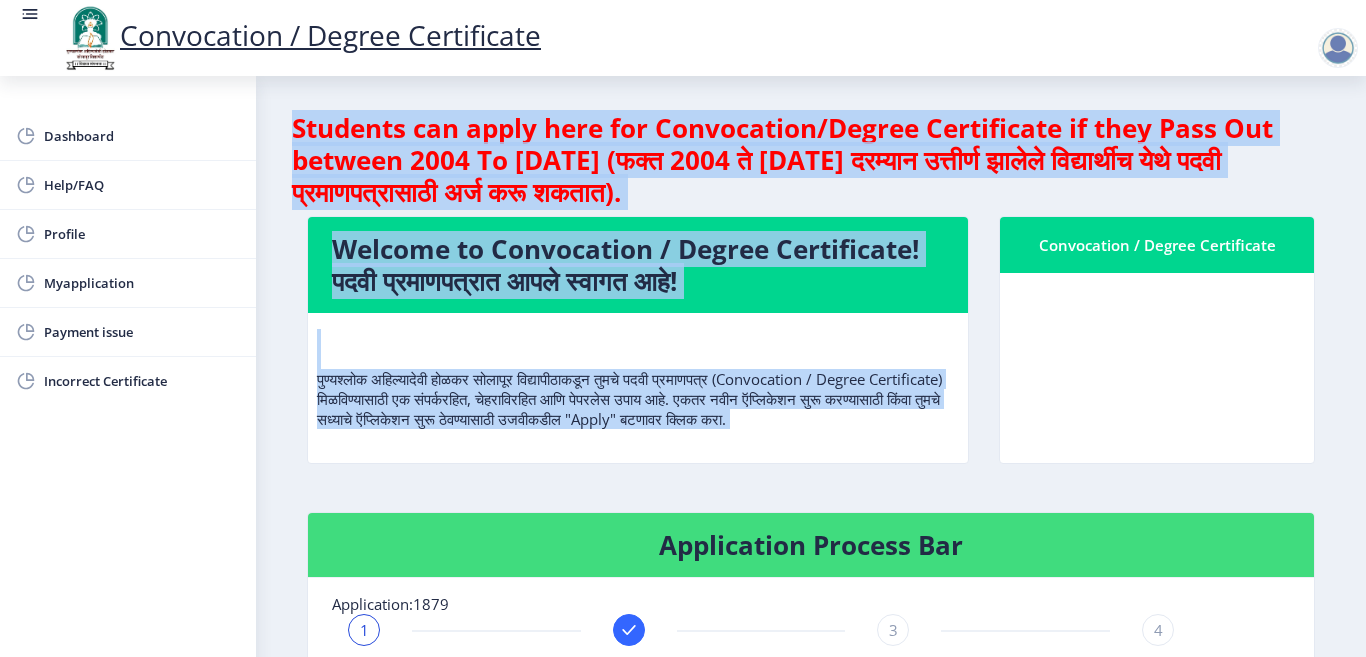 drag, startPoint x: 375, startPoint y: 449, endPoint x: 315, endPoint y: 138, distance: 316.7349 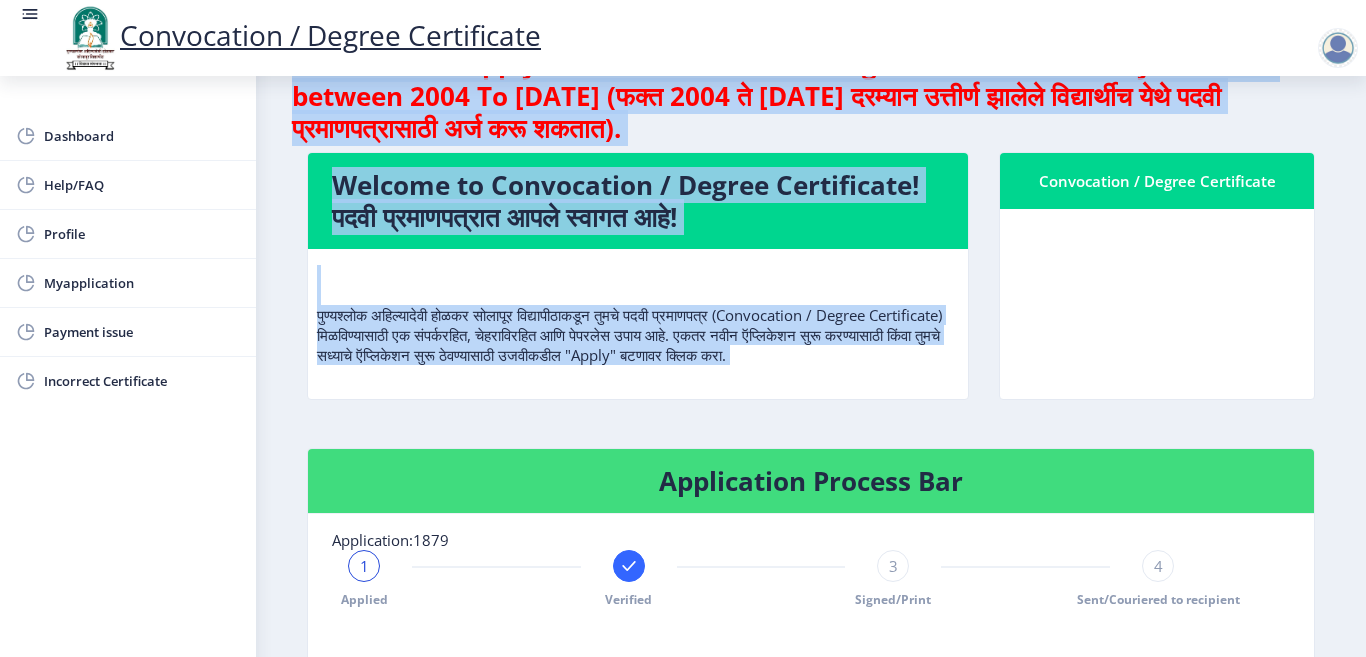 scroll, scrollTop: 100, scrollLeft: 0, axis: vertical 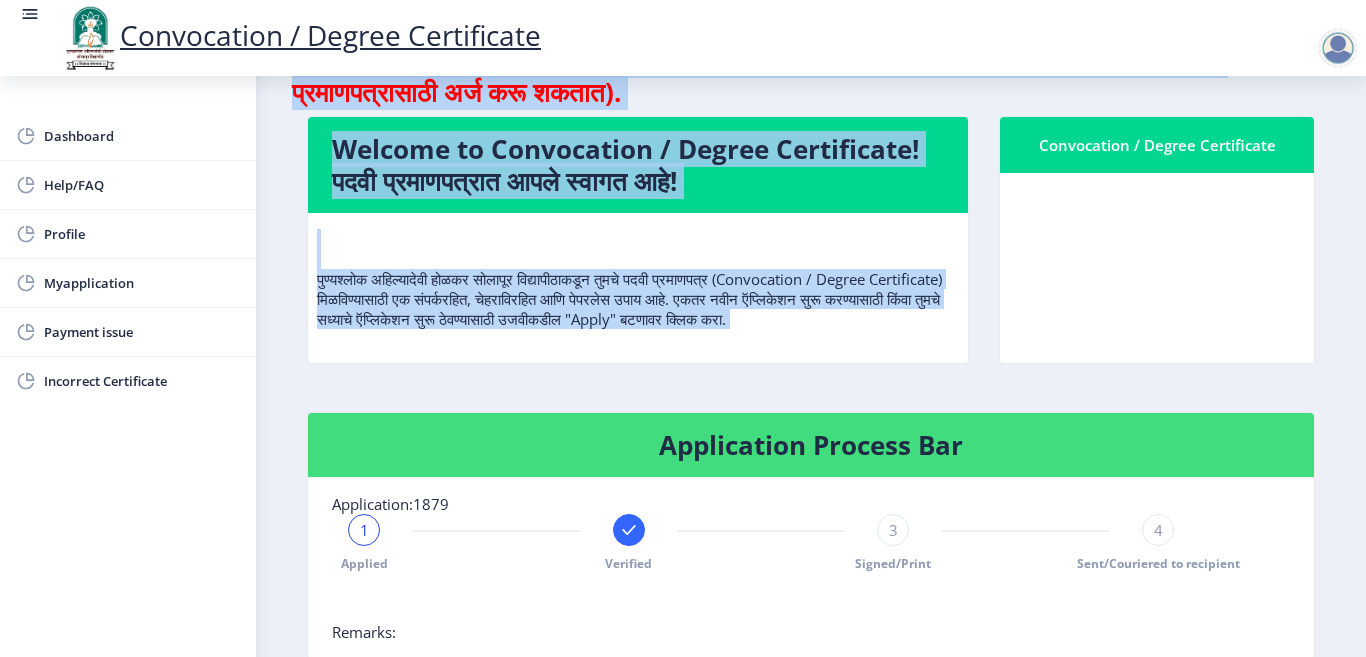 click on "पुण्यश्लोक अहिल्यादेवी होळकर सोलापूर विद्यापीठाकडून तुमचे पदवी प्रमाणपत्र (Convocation / Degree Certificate) मिळविण्यासाठी एक संपर्करहित, चेहराविरहित आणि पेपरलेस उपाय आहे. एकतर नवीन ऍप्लिकेशन सुरू करण्यासाठी किंवा तुमचे सध्याचे ऍप्लिकेशन सुरू ठेवण्यासाठी उजवीकडील "Apply" बटणावर क्लिक करा." 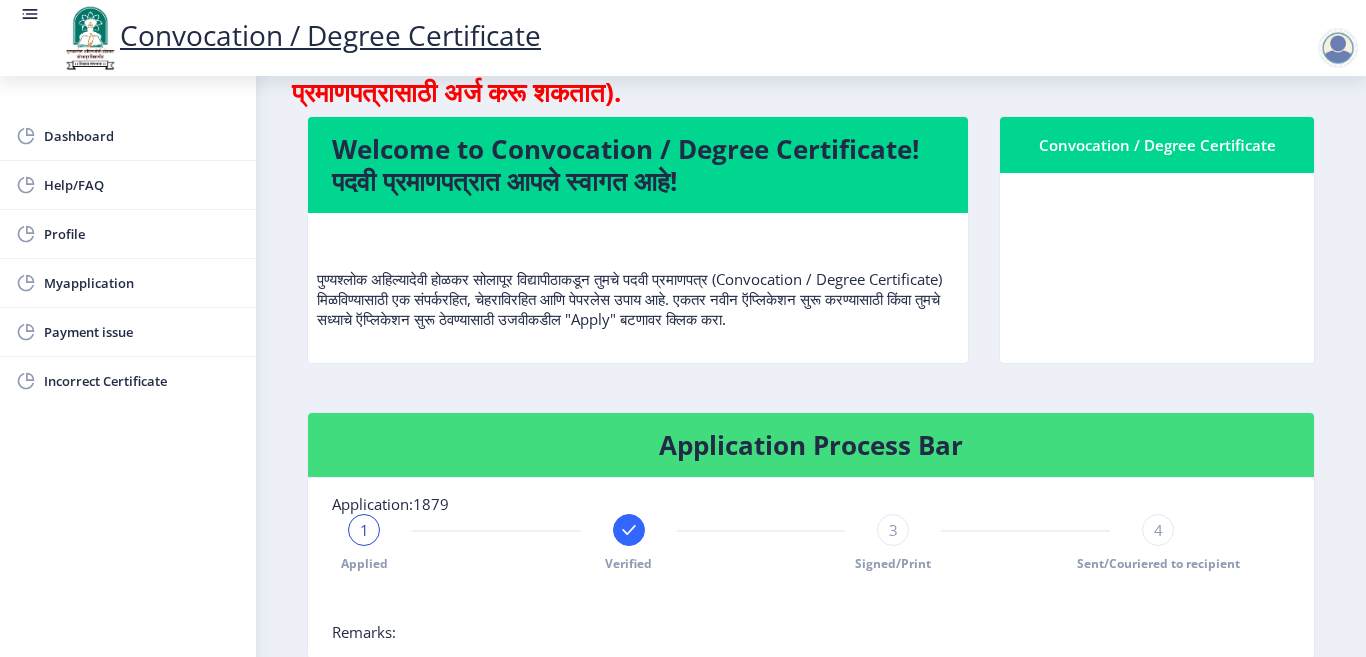 click on "पुण्यश्लोक अहिल्यादेवी होळकर सोलापूर विद्यापीठाकडून तुमचे पदवी प्रमाणपत्र (Convocation / Degree Certificate) मिळविण्यासाठी एक संपर्करहित, चेहराविरहित आणि पेपरलेस उपाय आहे. एकतर नवीन ऍप्लिकेशन सुरू करण्यासाठी किंवा तुमचे सध्याचे ऍप्लिकेशन सुरू ठेवण्यासाठी उजवीकडील "Apply" बटणावर क्लिक करा." 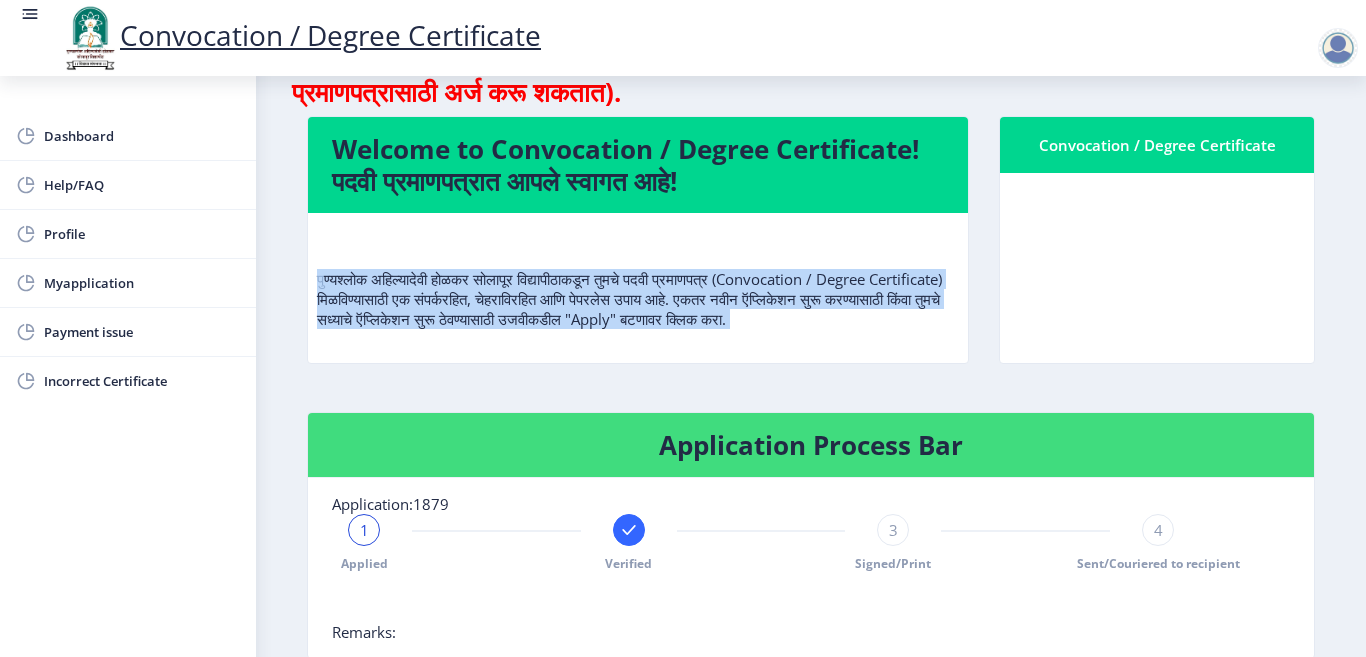 click on "पुण्यश्लोक अहिल्यादेवी होळकर सोलापूर विद्यापीठाकडून तुमचे पदवी प्रमाणपत्र (Convocation / Degree Certificate) मिळविण्यासाठी एक संपर्करहित, चेहराविरहित आणि पेपरलेस उपाय आहे. एकतर नवीन ऍप्लिकेशन सुरू करण्यासाठी किंवा तुमचे सध्याचे ऍप्लिकेशन सुरू ठेवण्यासाठी उजवीकडील "Apply" बटणावर क्लिक करा." 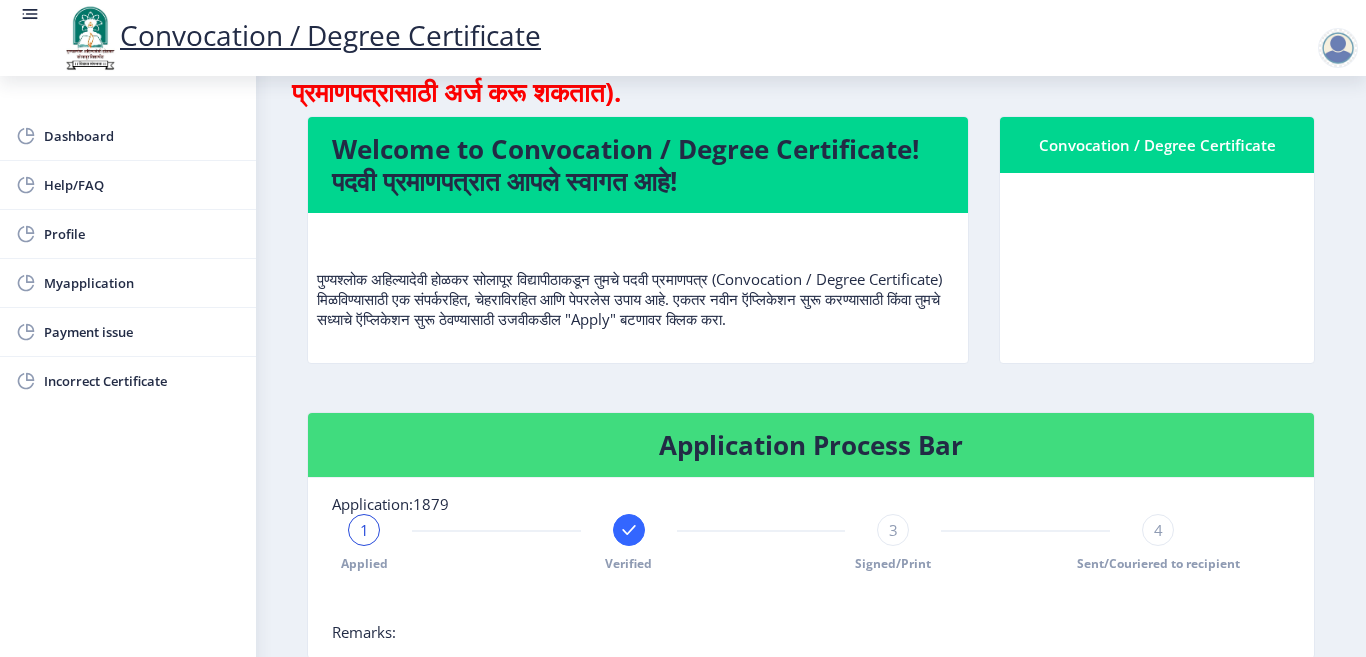 click on "Application Process Bar" 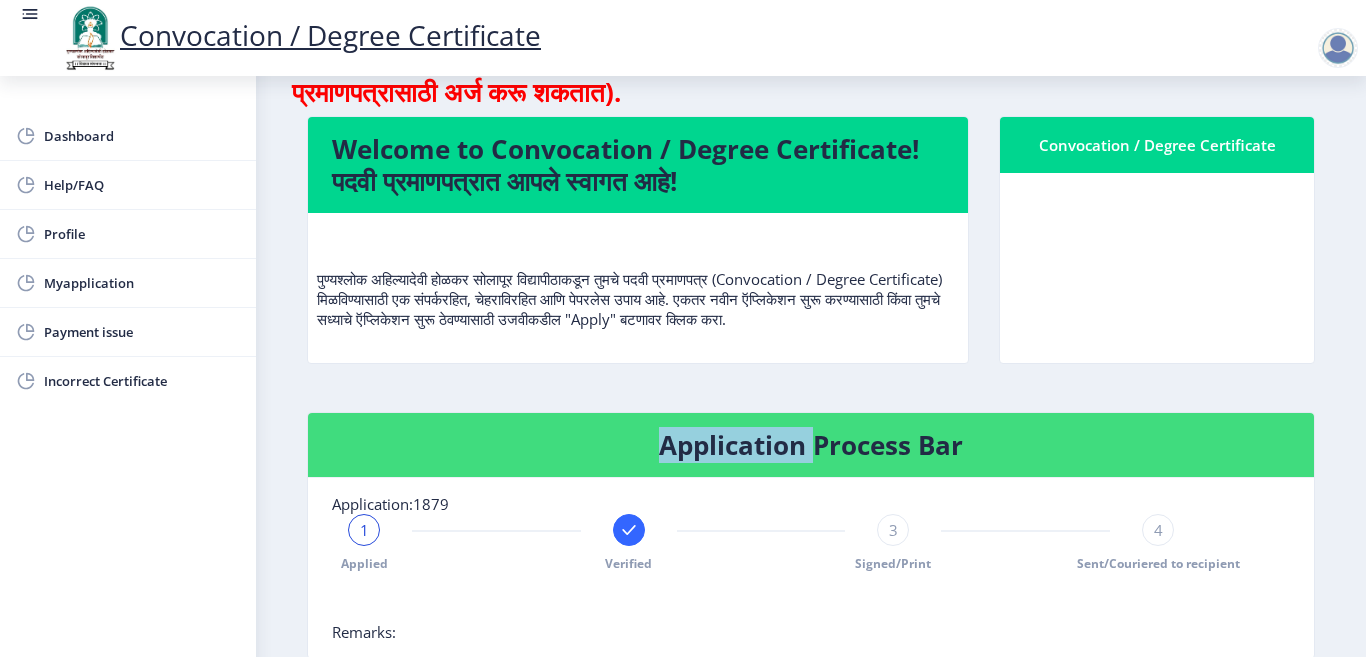 click on "Application Process Bar" 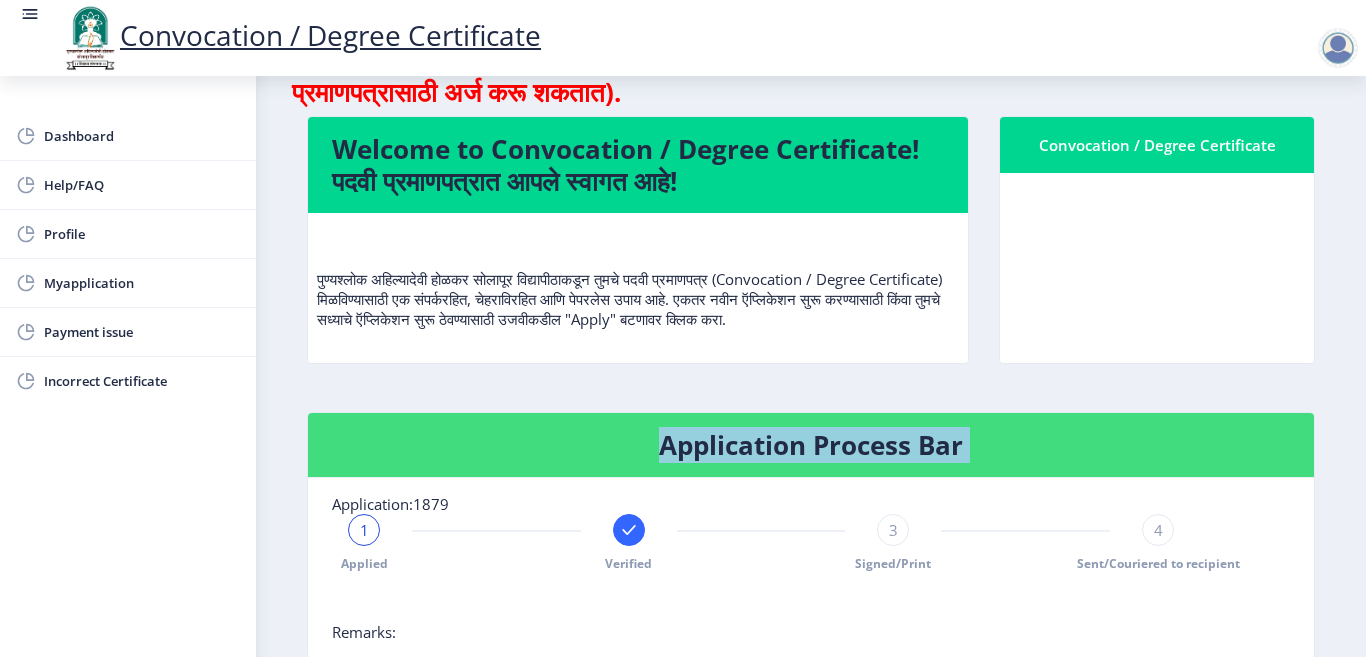 click on "Application Process Bar" 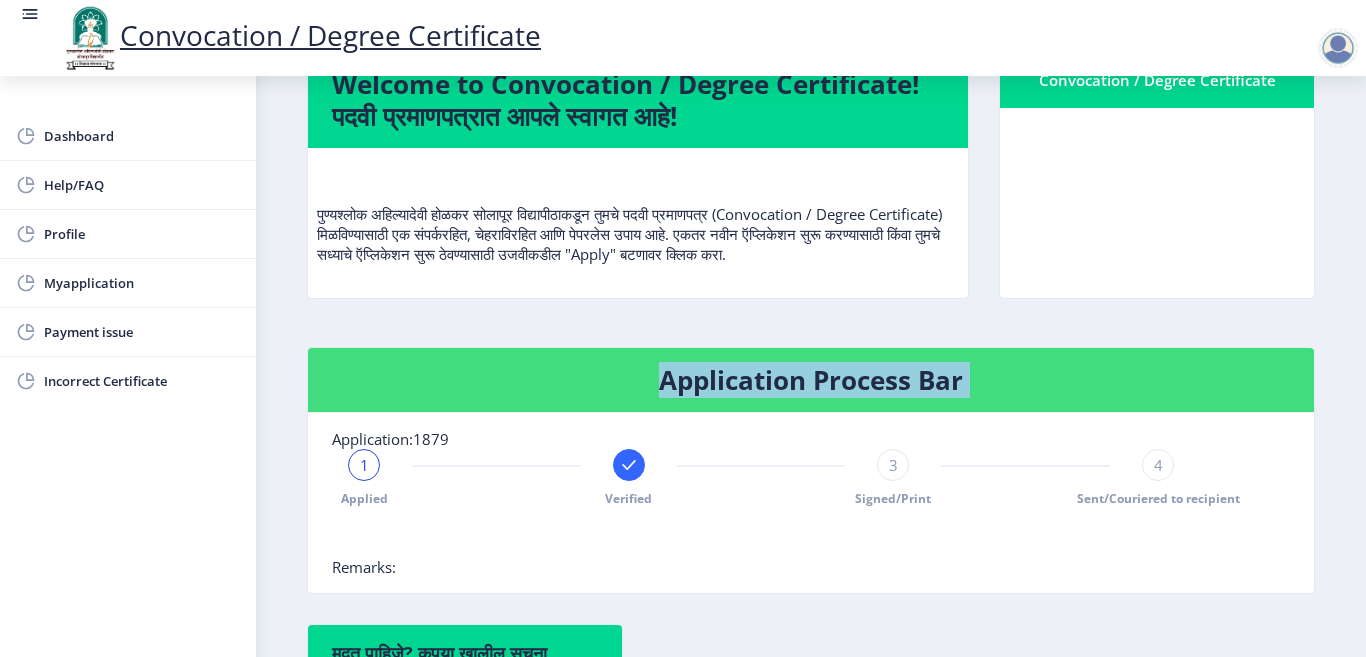 scroll, scrollTop: 200, scrollLeft: 0, axis: vertical 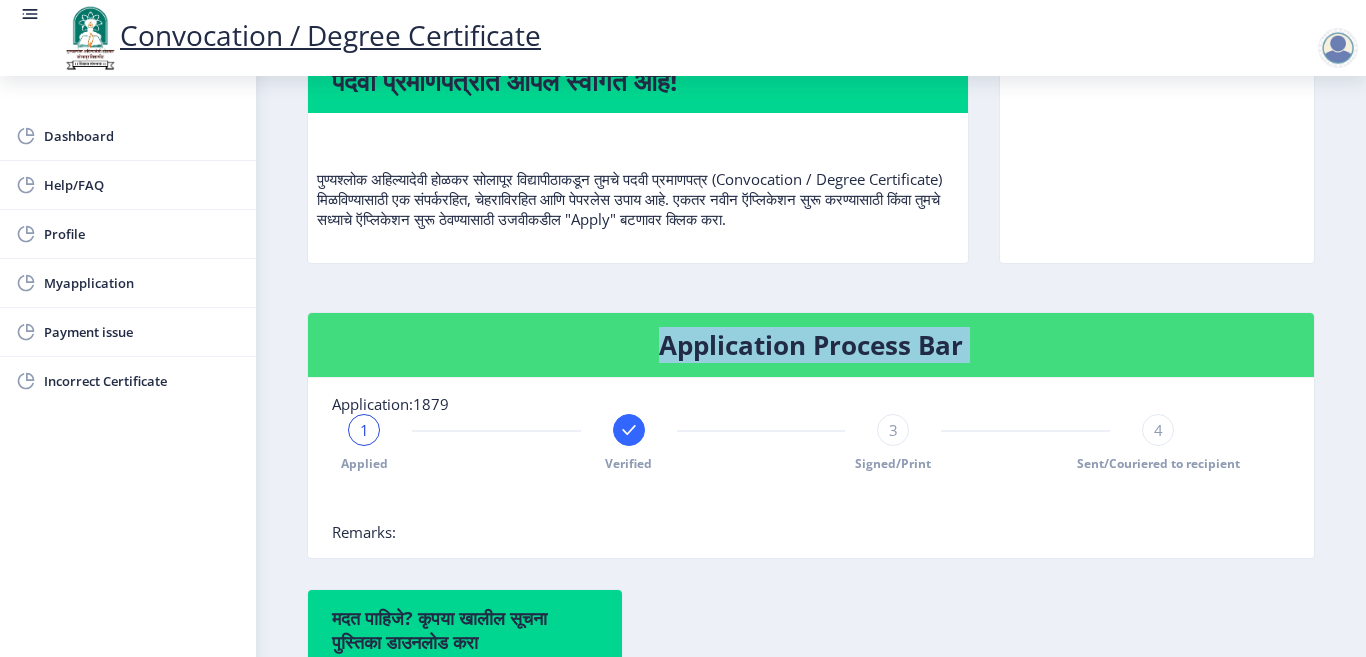 click on "Application Process Bar" 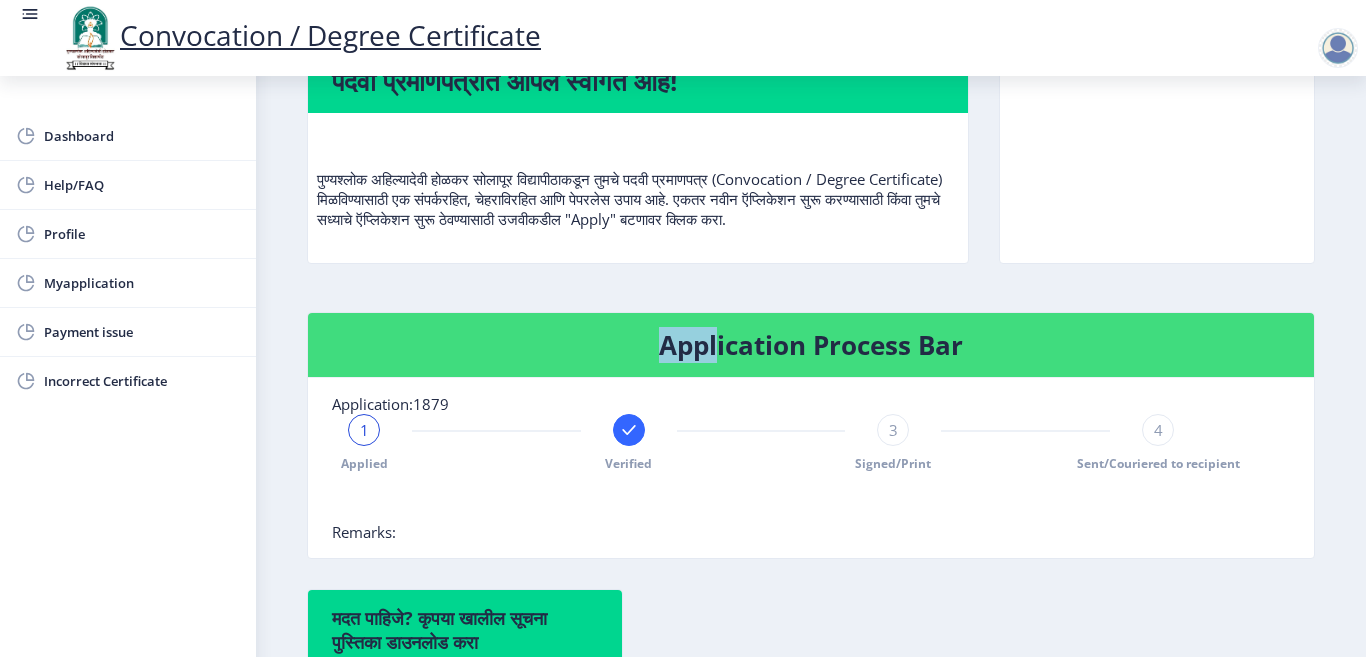drag, startPoint x: 657, startPoint y: 369, endPoint x: 712, endPoint y: 356, distance: 56.515484 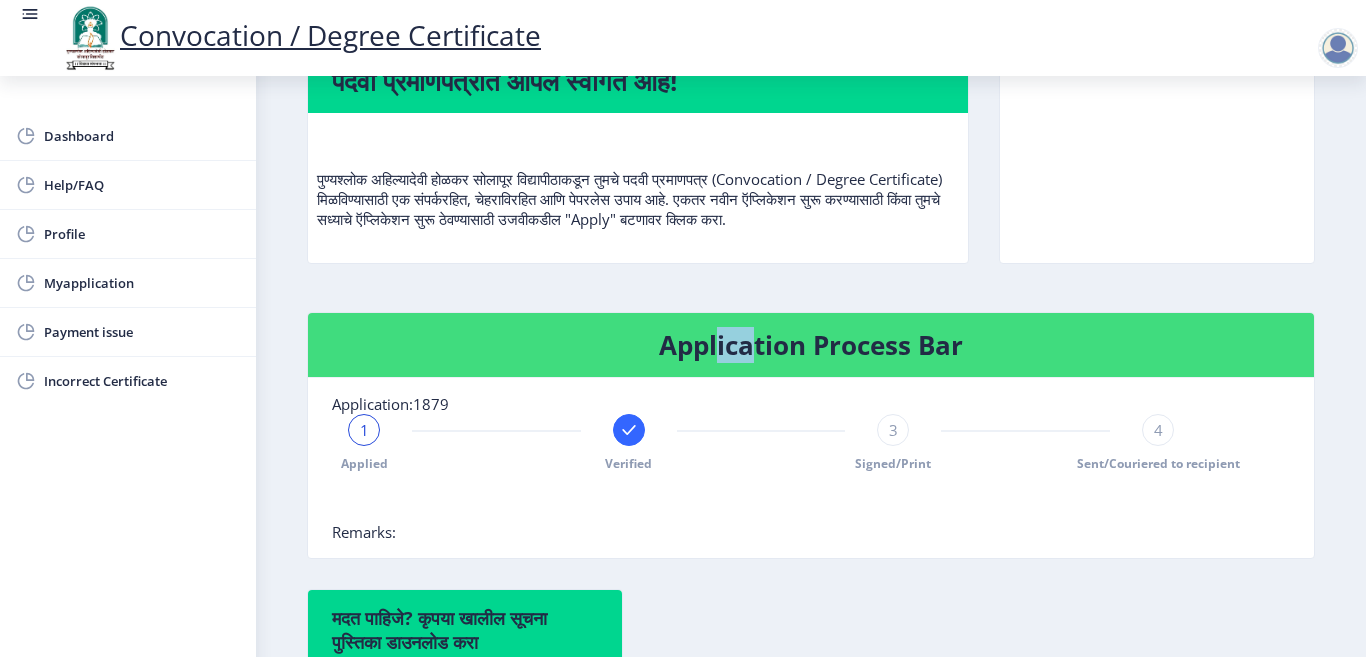 drag, startPoint x: 748, startPoint y: 372, endPoint x: 717, endPoint y: 366, distance: 31.575306 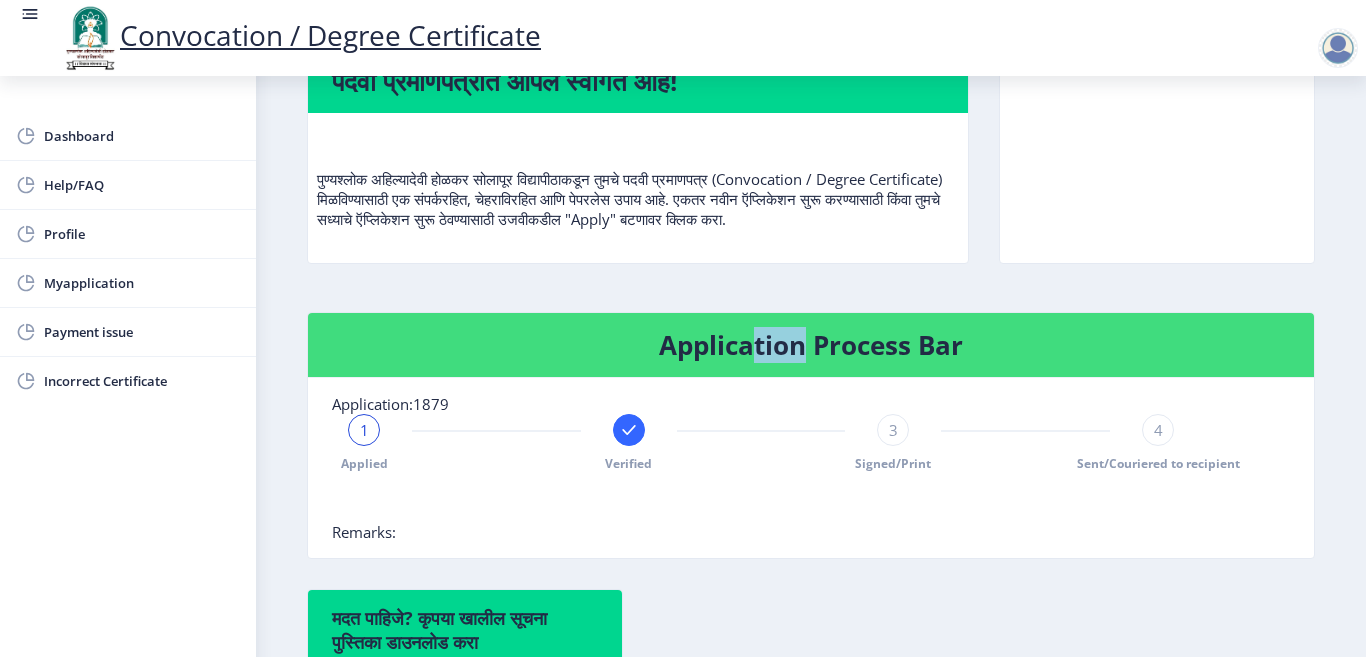 drag, startPoint x: 806, startPoint y: 371, endPoint x: 750, endPoint y: 368, distance: 56.0803 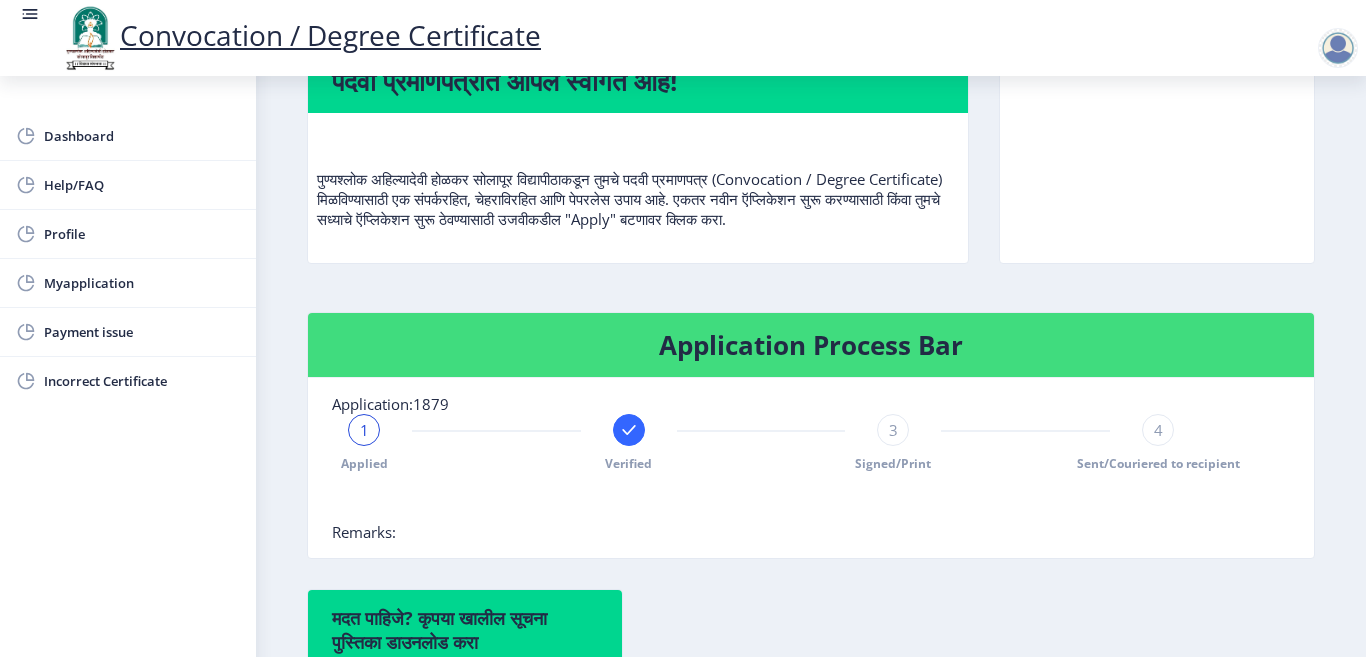click on "Application Process Bar" 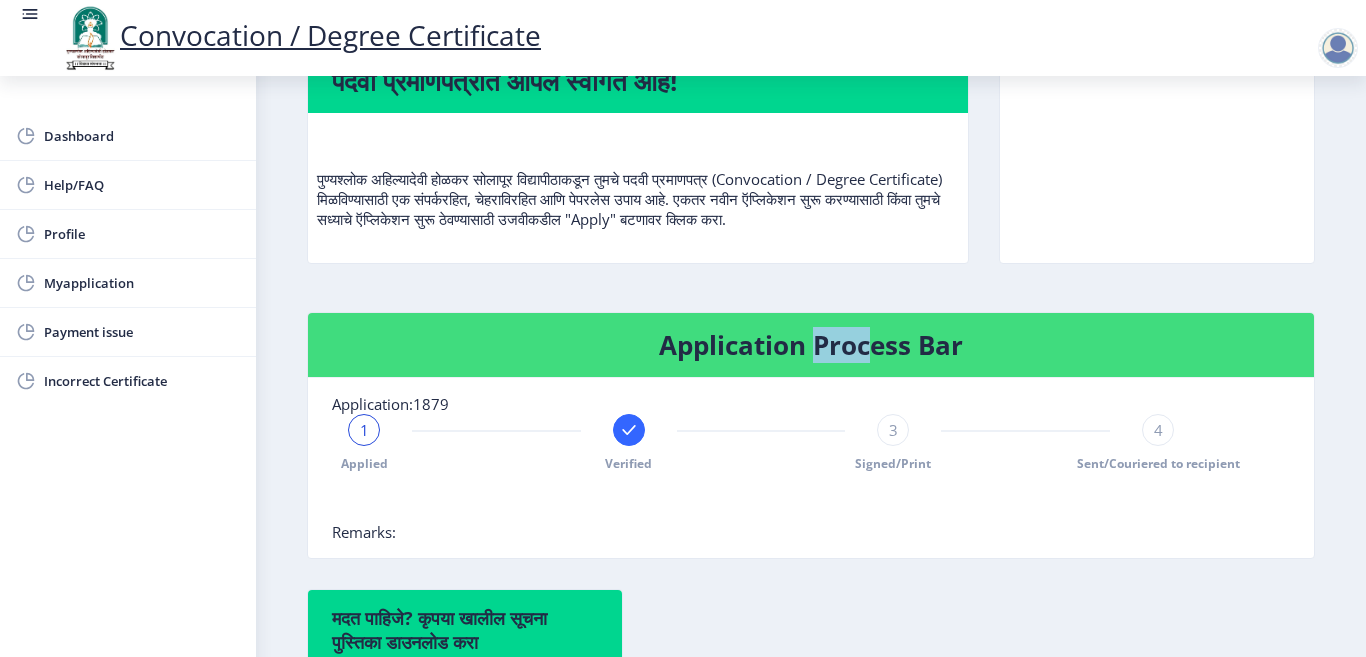 drag, startPoint x: 817, startPoint y: 372, endPoint x: 872, endPoint y: 363, distance: 55.7315 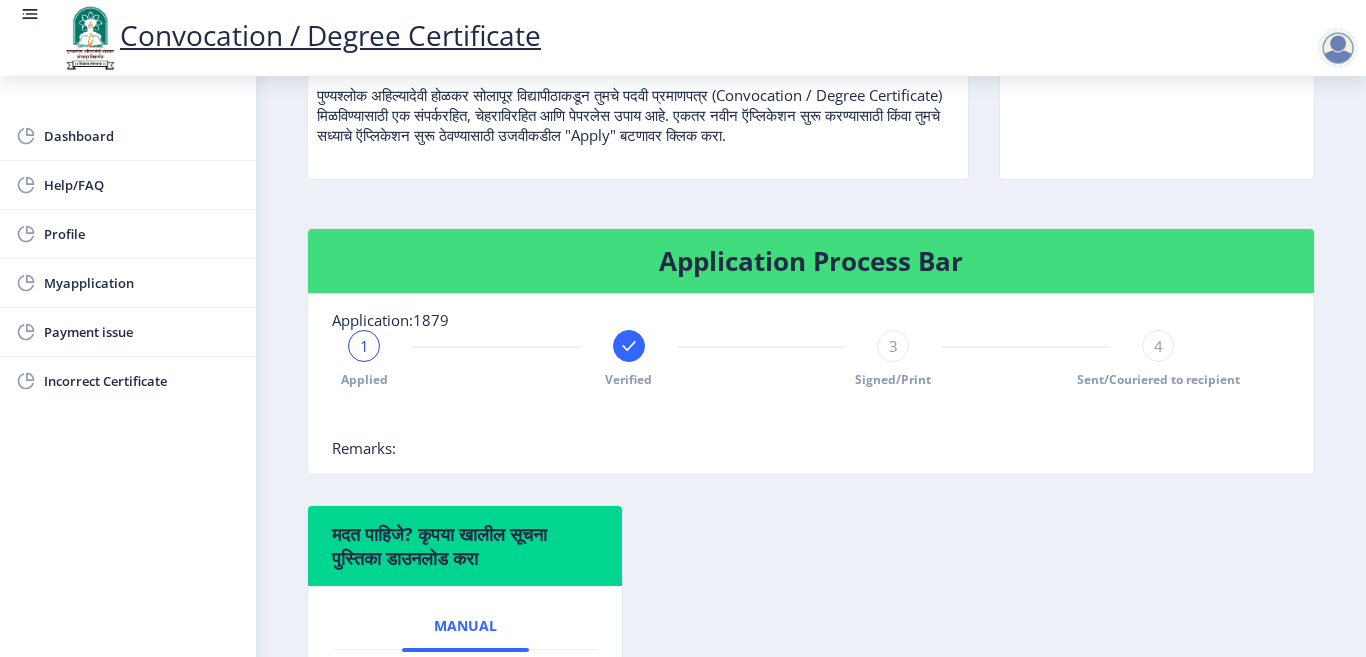 scroll, scrollTop: 400, scrollLeft: 0, axis: vertical 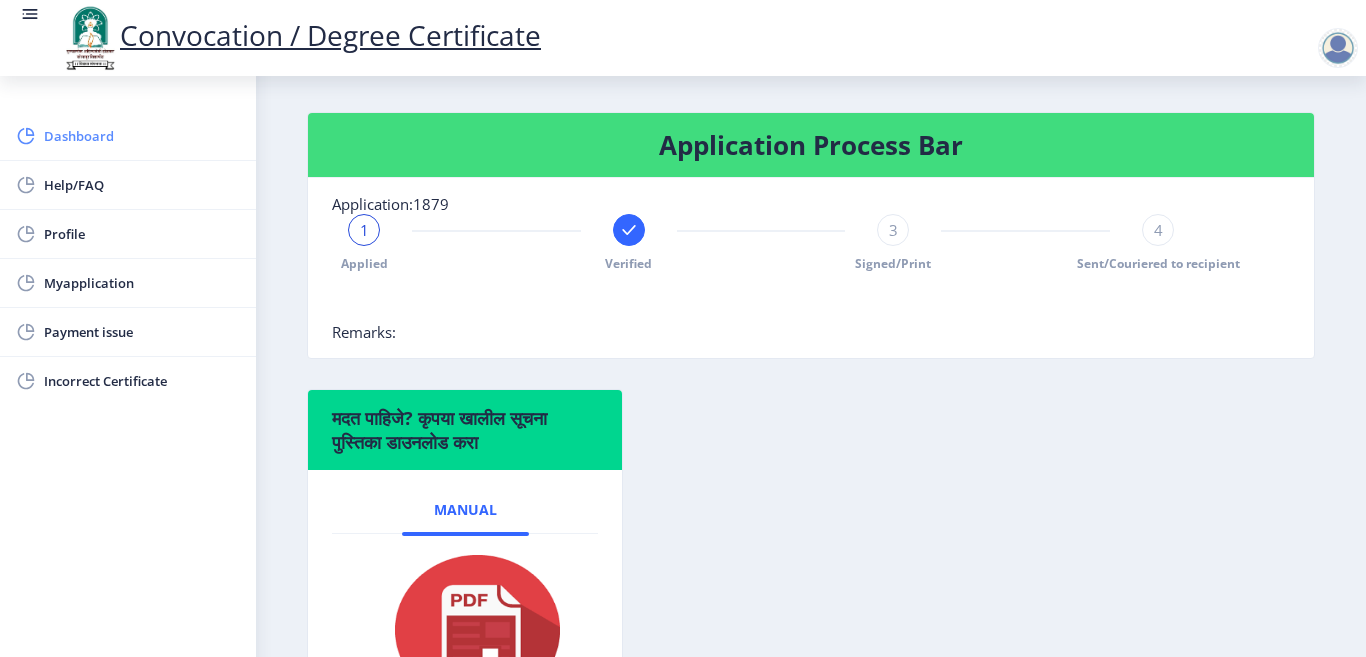 click on "Dashboard" 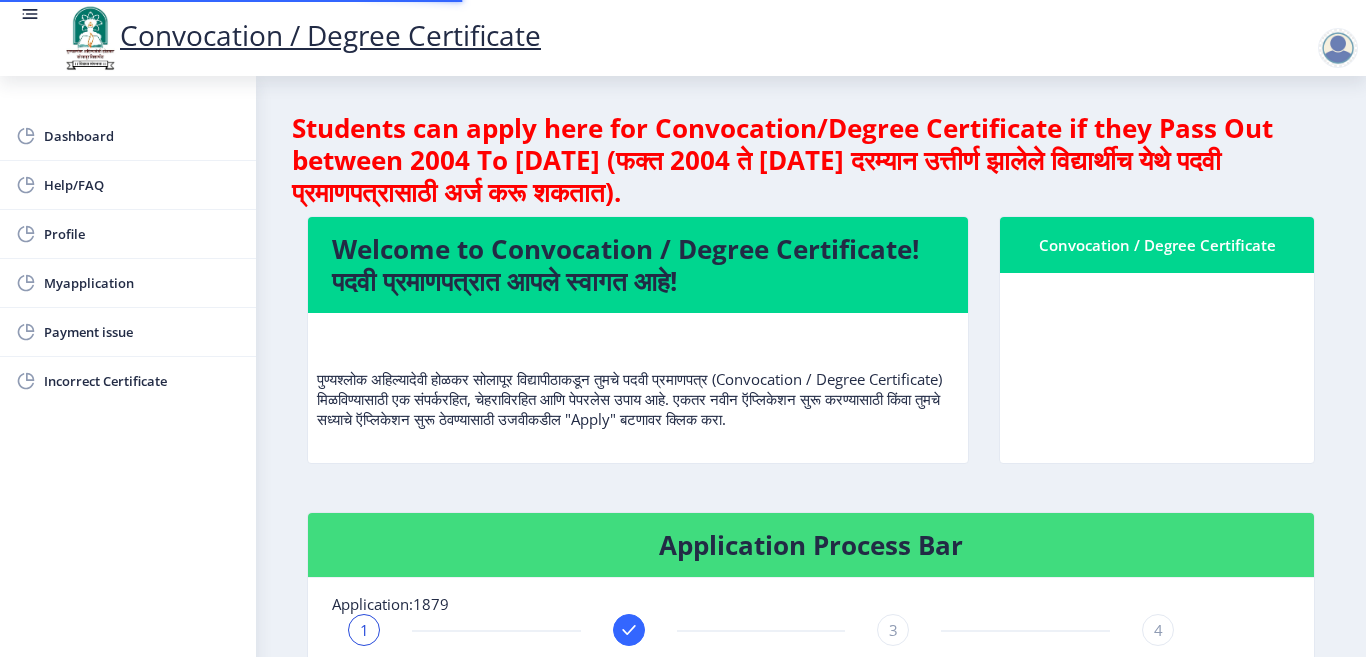 scroll, scrollTop: 0, scrollLeft: 0, axis: both 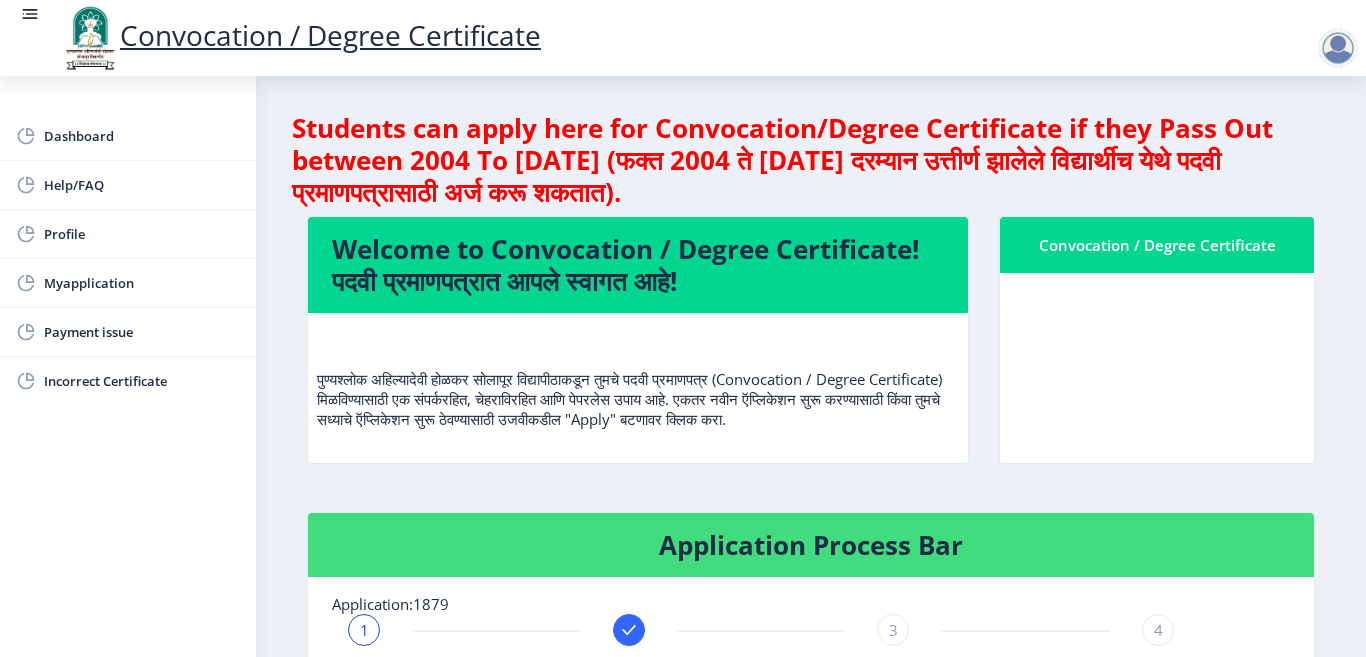 click on "Convocation / Degree Certificate" 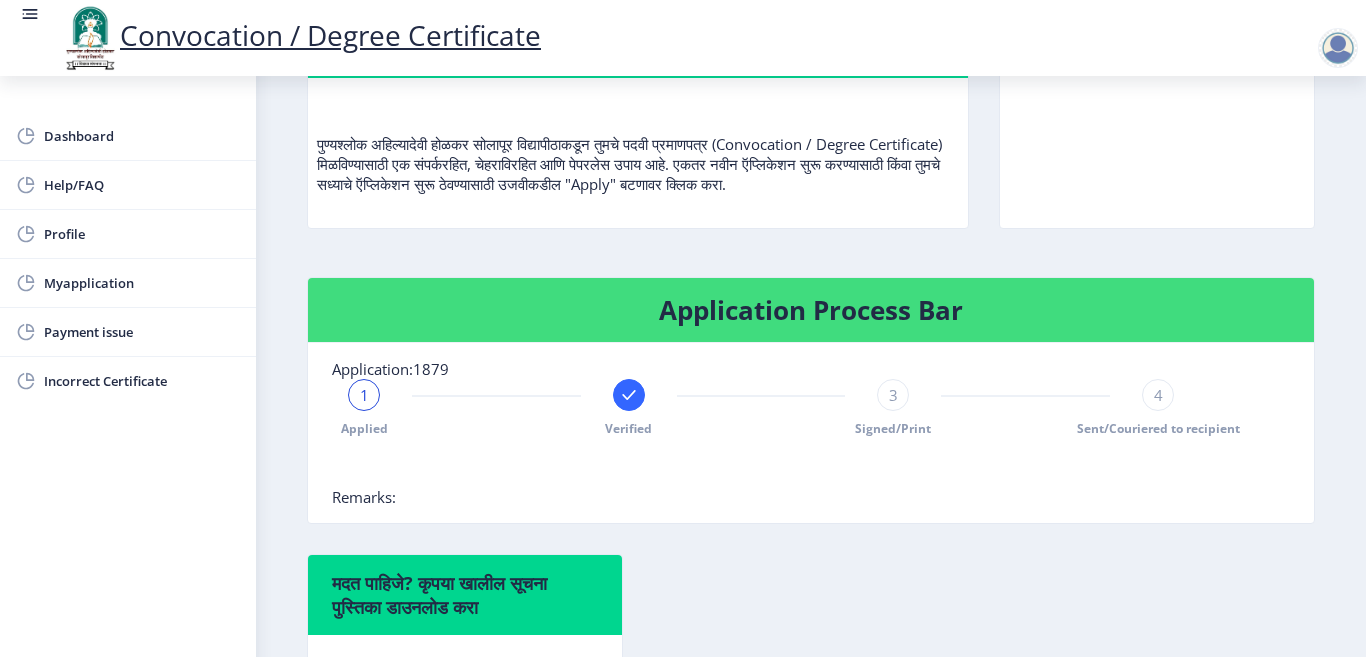 scroll, scrollTop: 0, scrollLeft: 0, axis: both 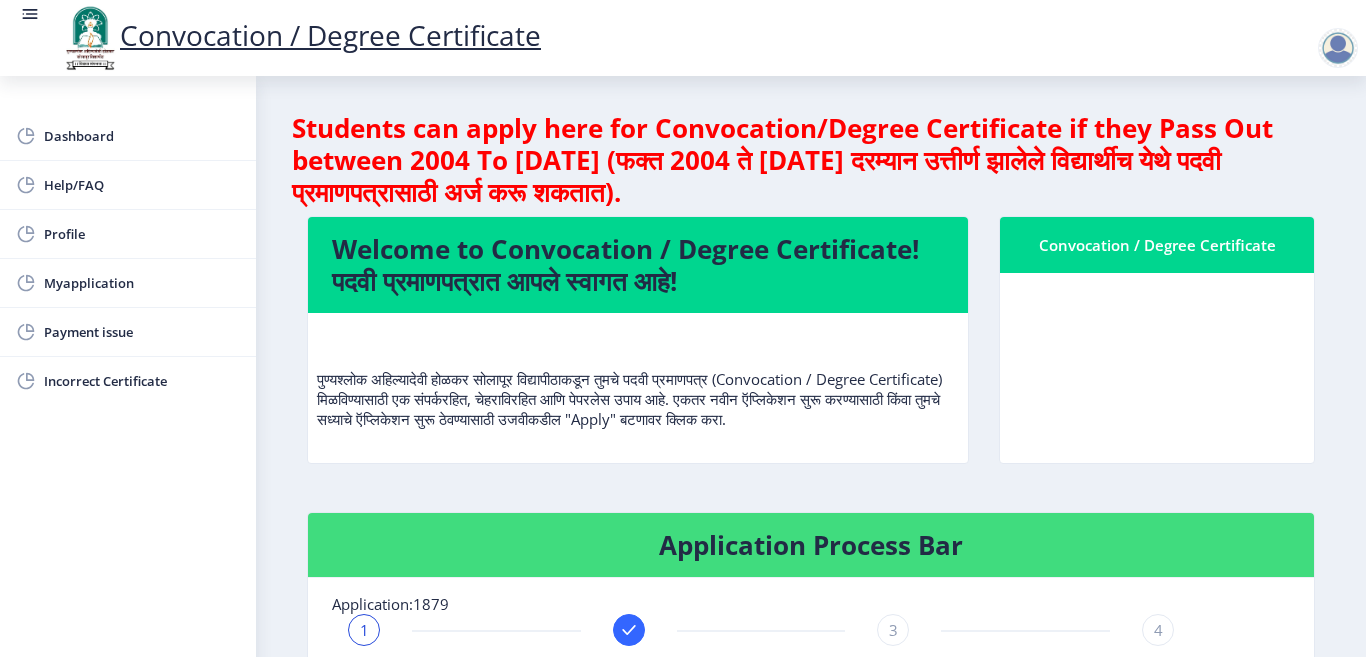 click 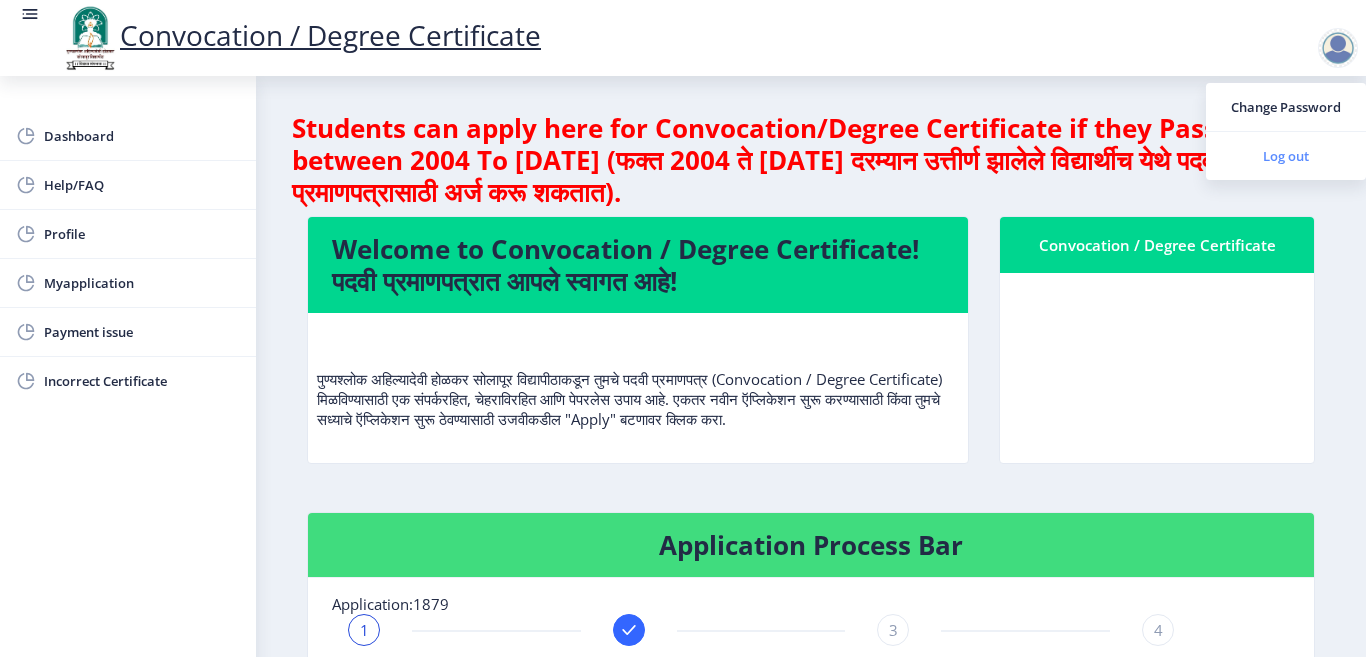 click on "Log out" at bounding box center [1286, 156] 